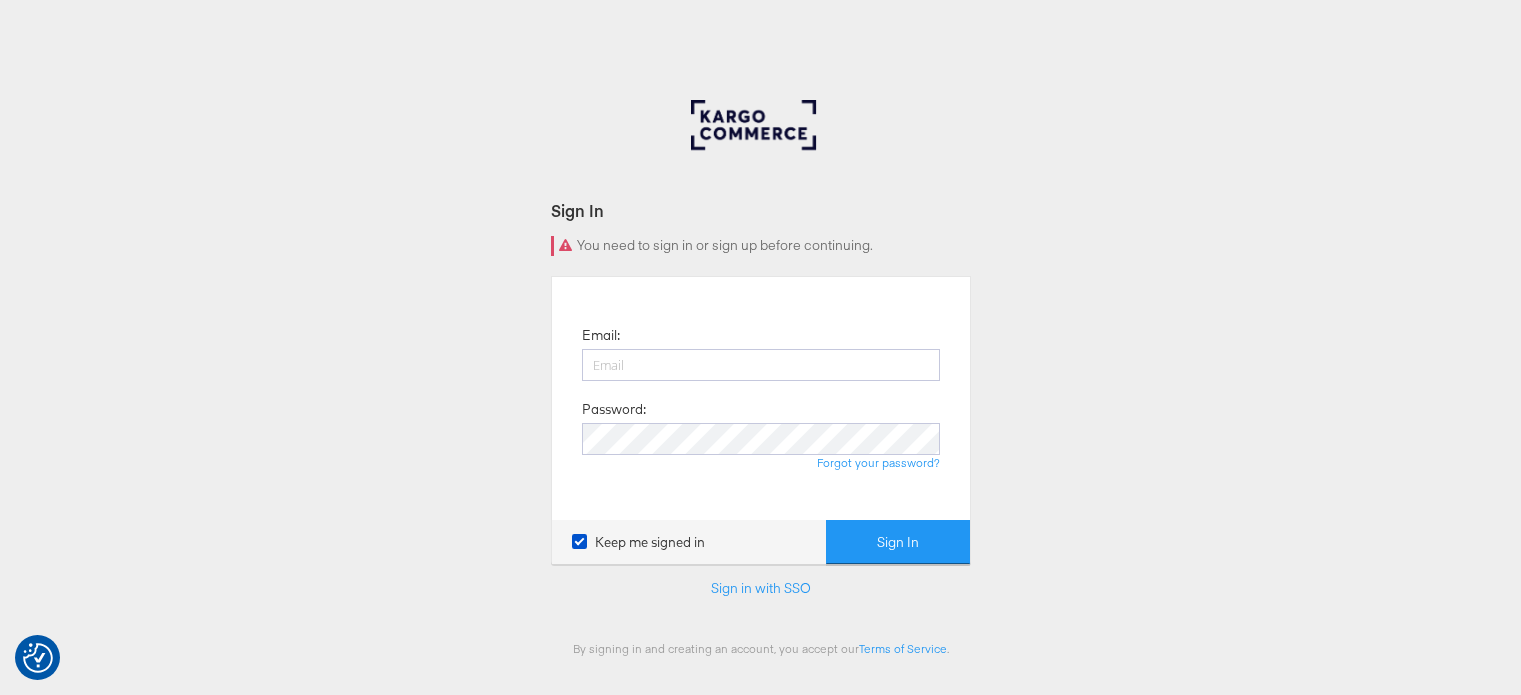 scroll, scrollTop: 0, scrollLeft: 0, axis: both 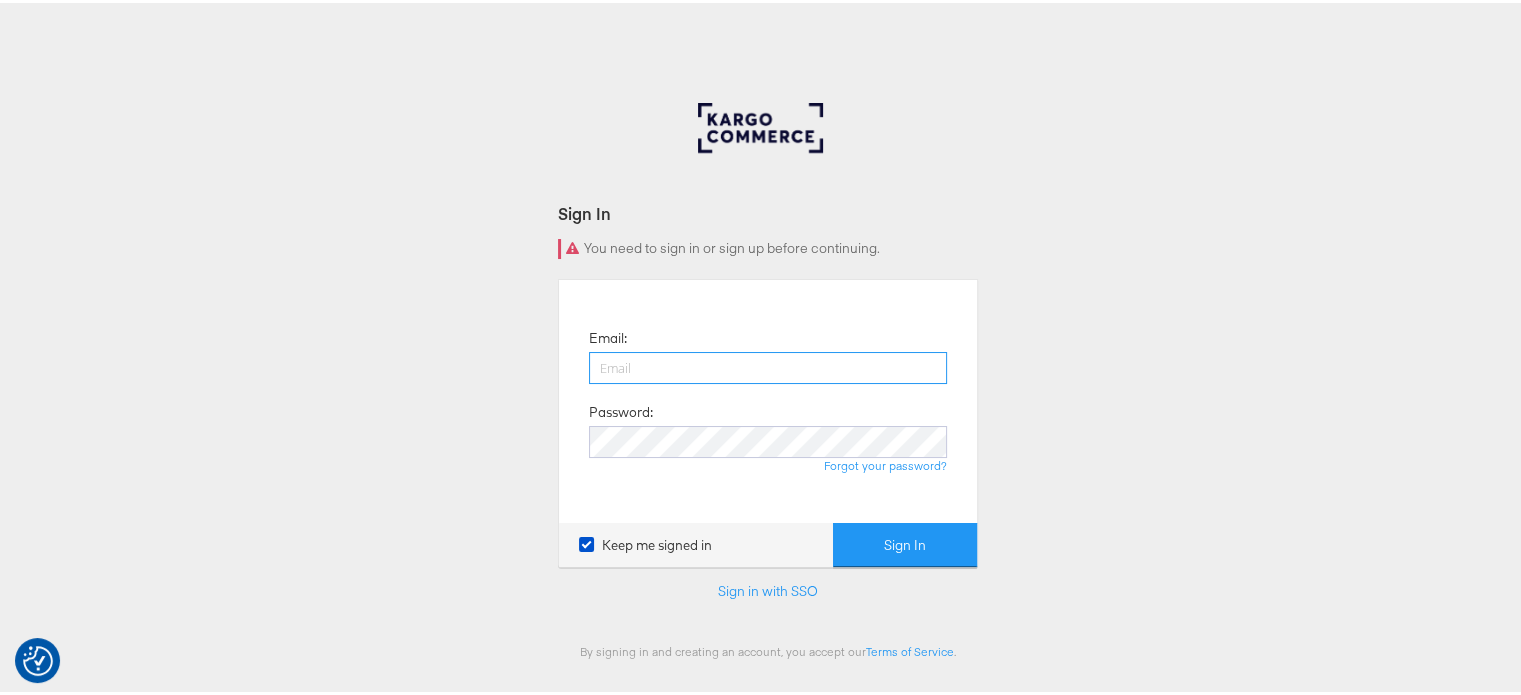 click at bounding box center (768, 365) 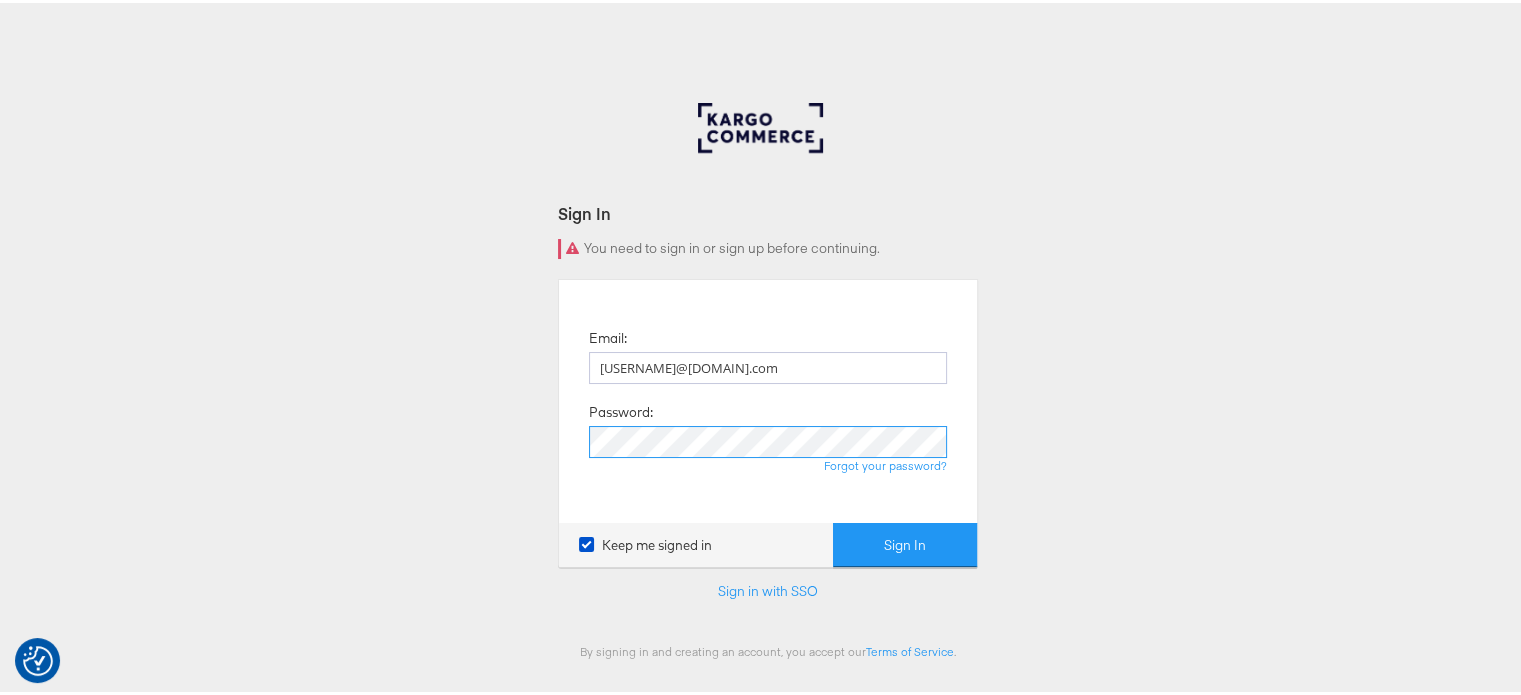 click on "Sign In" at bounding box center [905, 542] 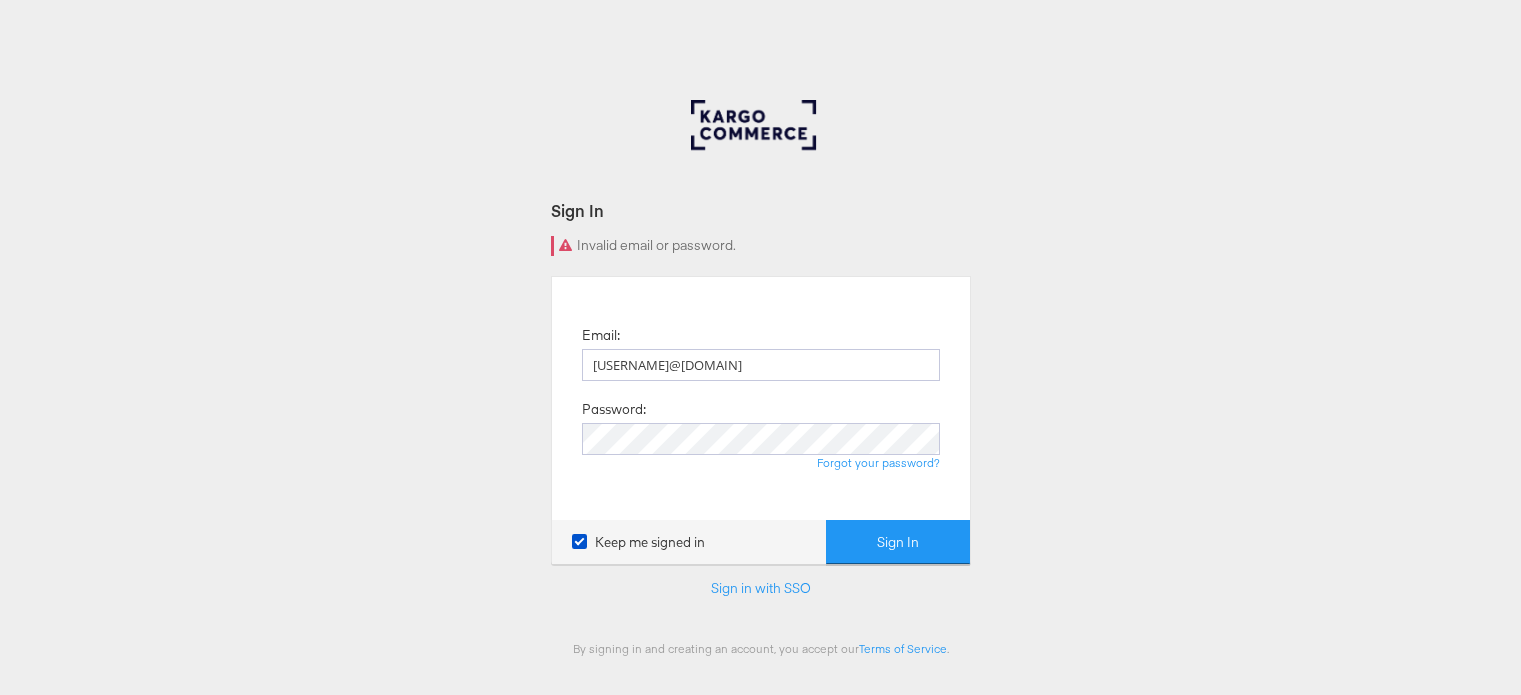 scroll, scrollTop: 0, scrollLeft: 0, axis: both 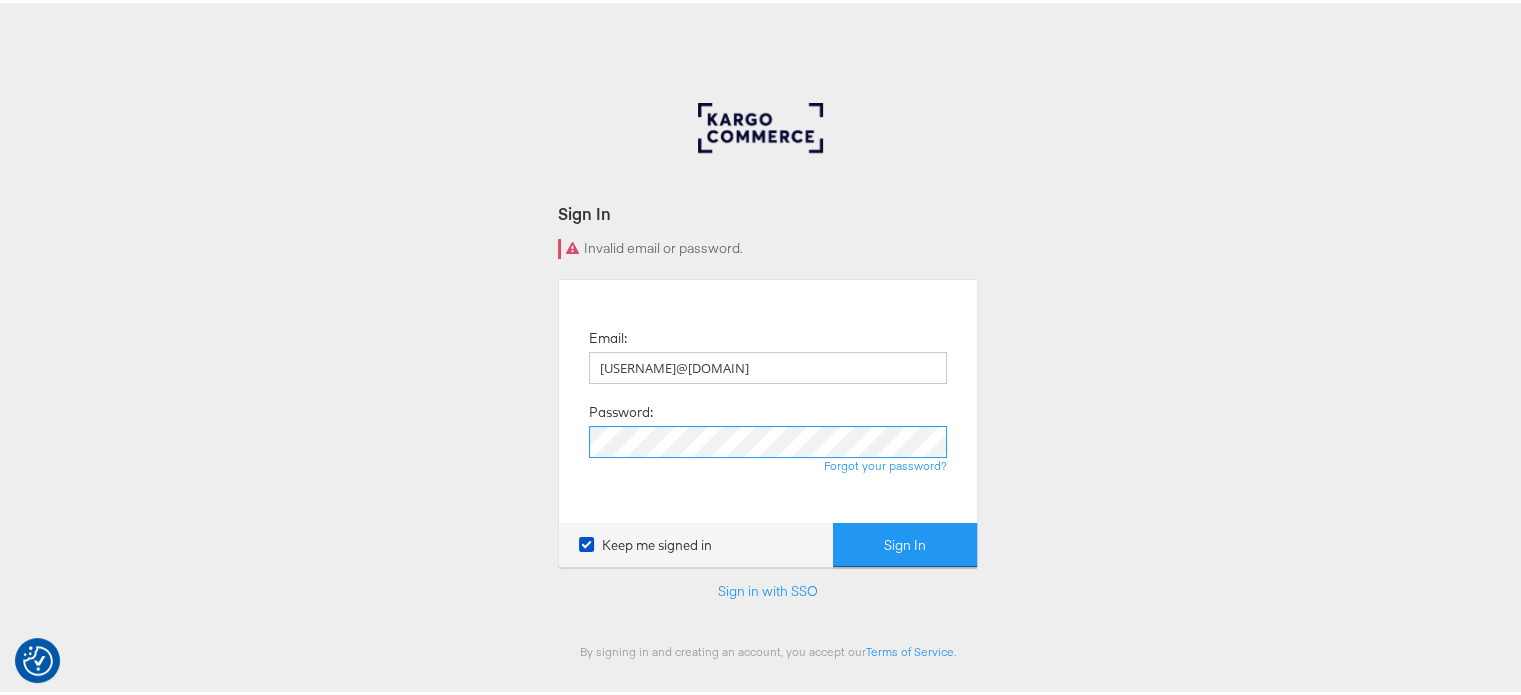 click on "Sign In" at bounding box center (905, 542) 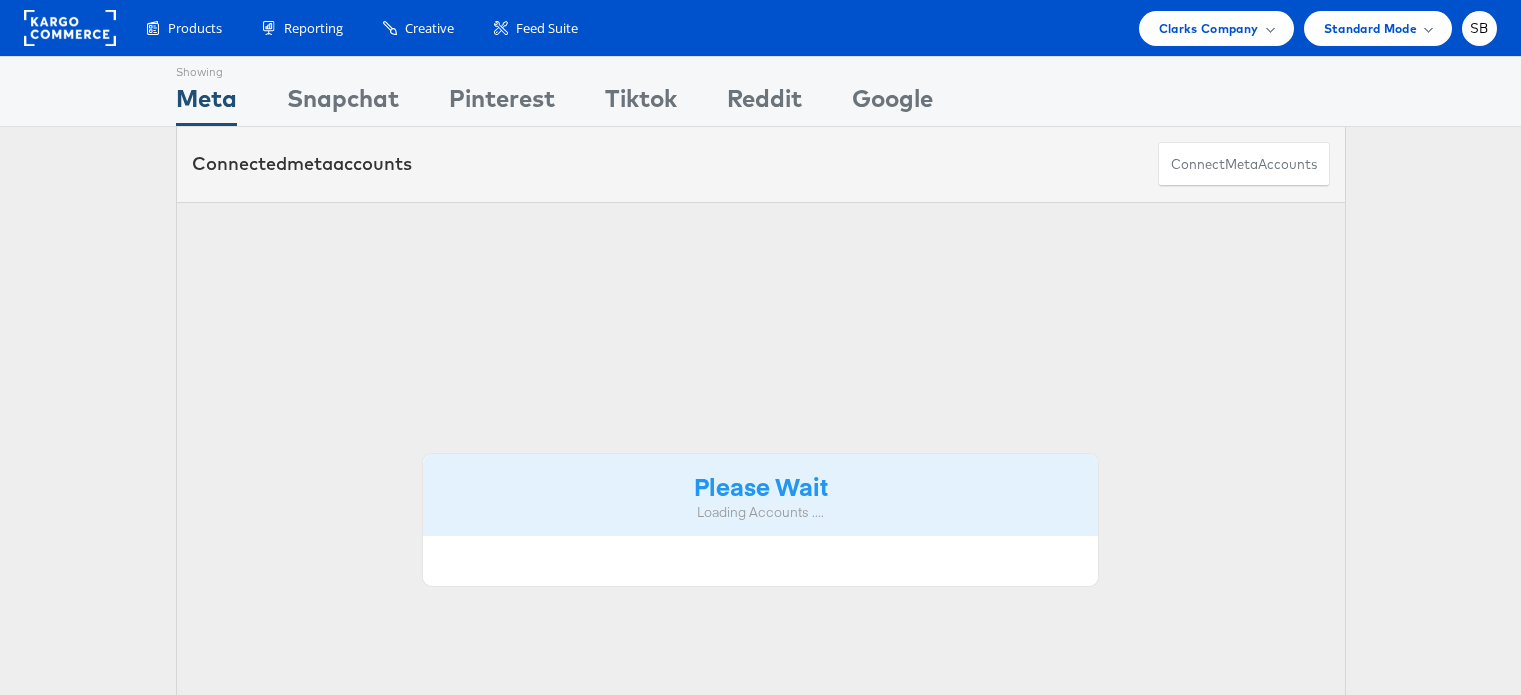 scroll, scrollTop: 0, scrollLeft: 0, axis: both 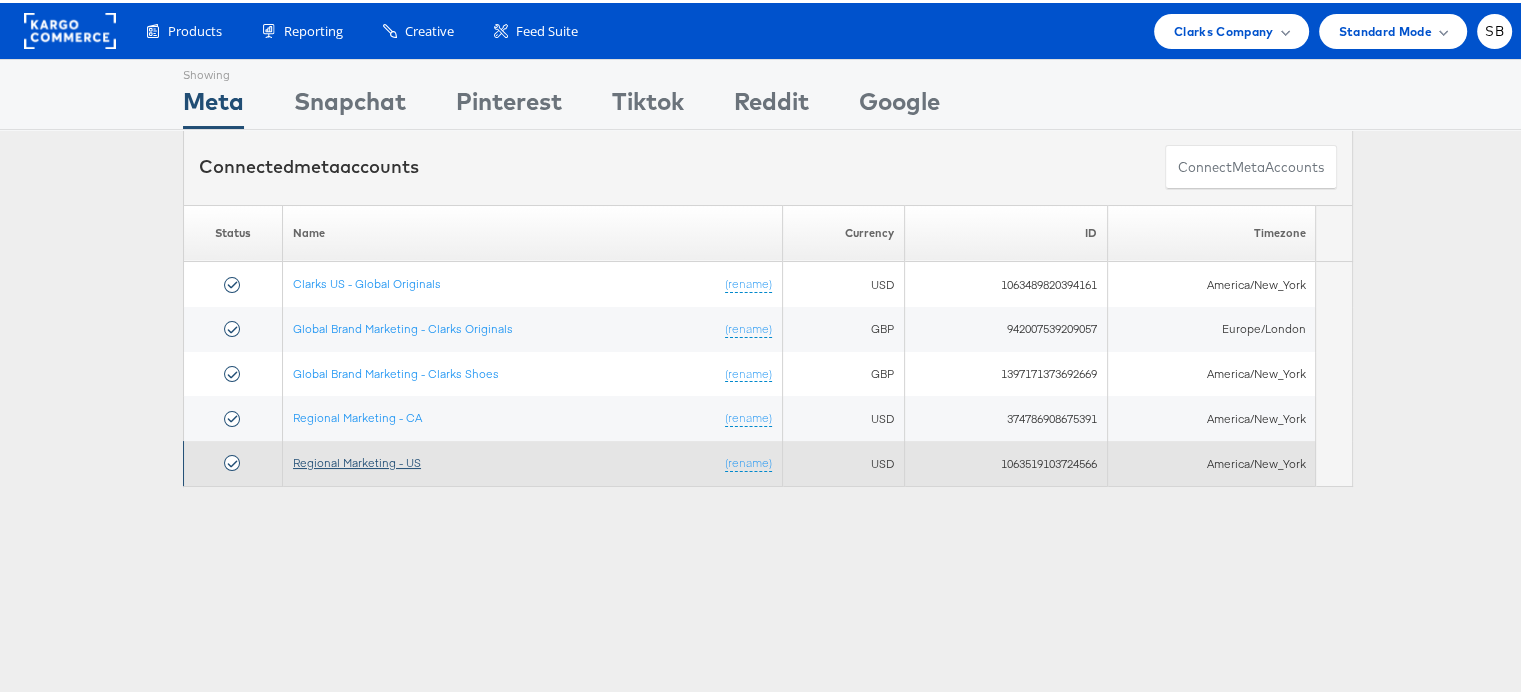 click on "Regional Marketing - US" at bounding box center [357, 459] 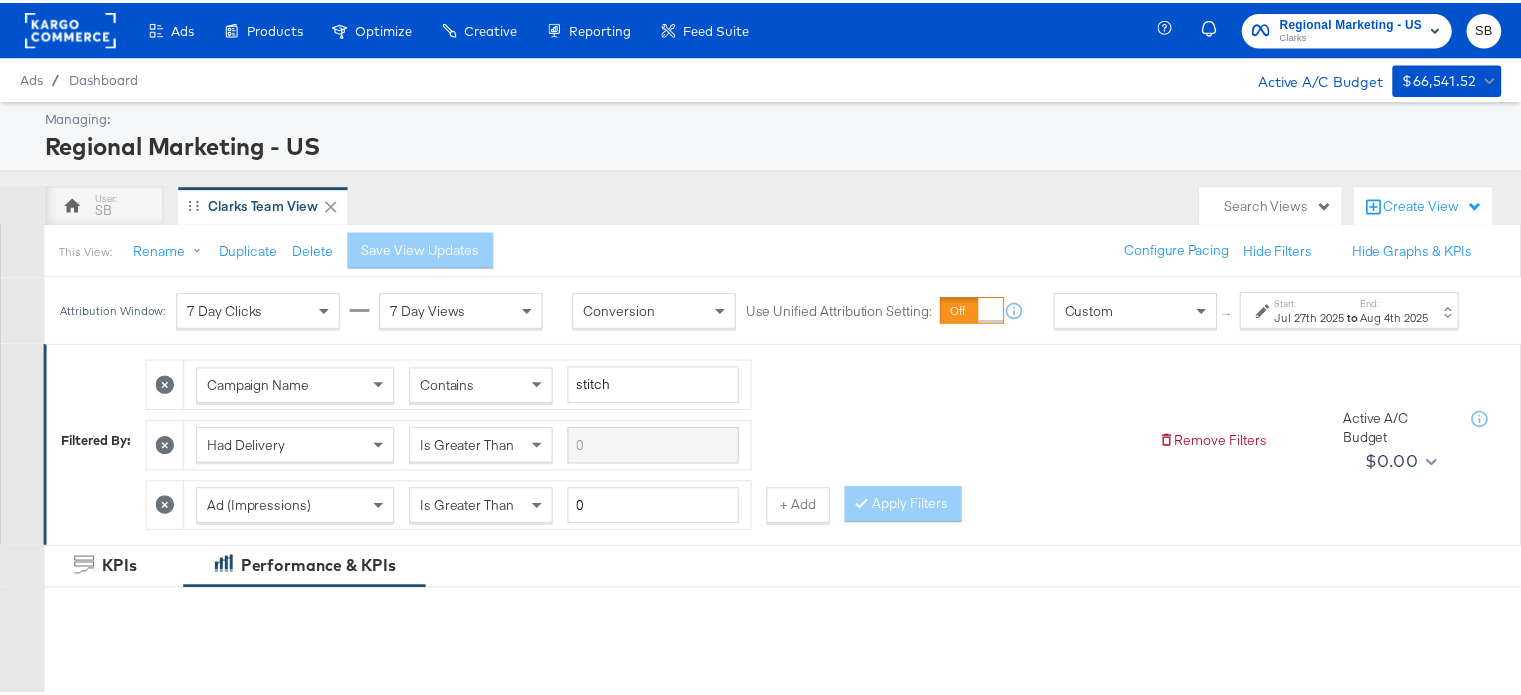 scroll, scrollTop: 0, scrollLeft: 0, axis: both 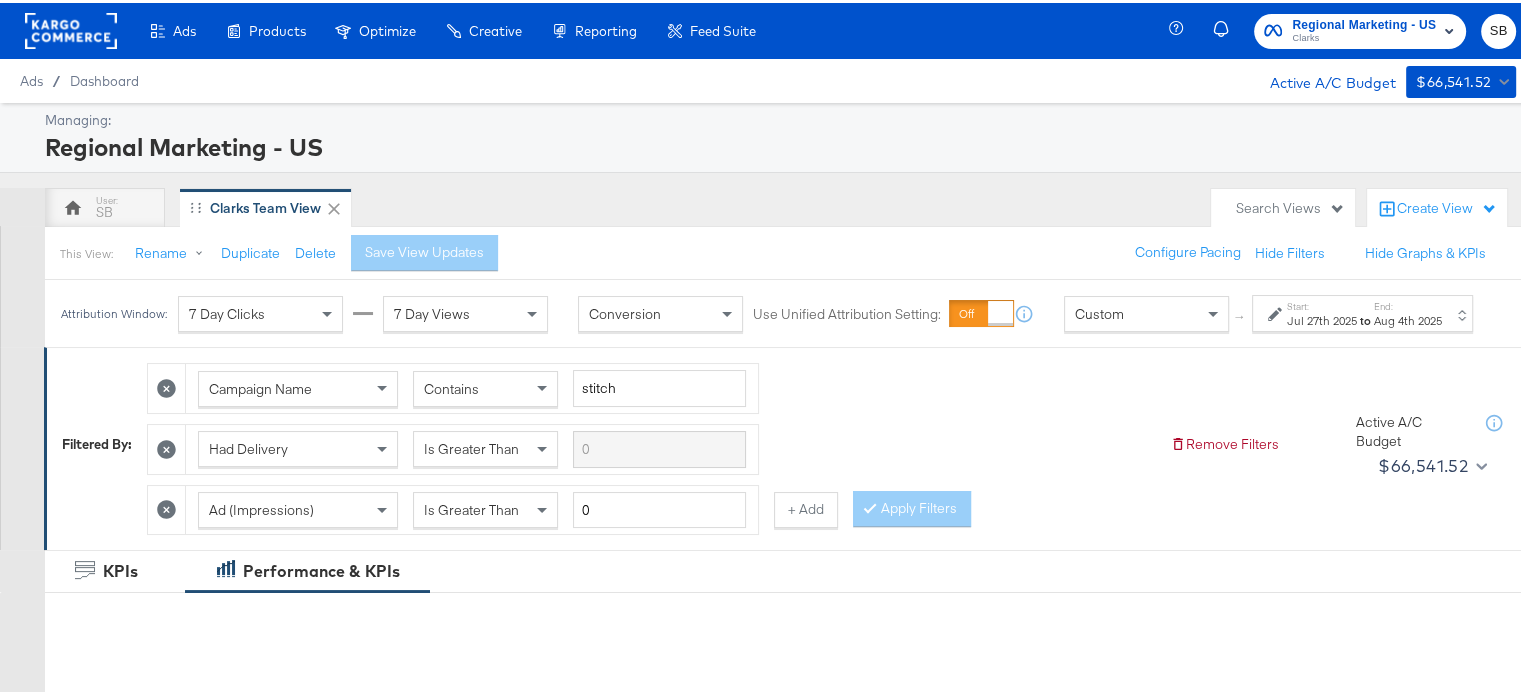 click on "Jul 27th 2025" at bounding box center (1322, 318) 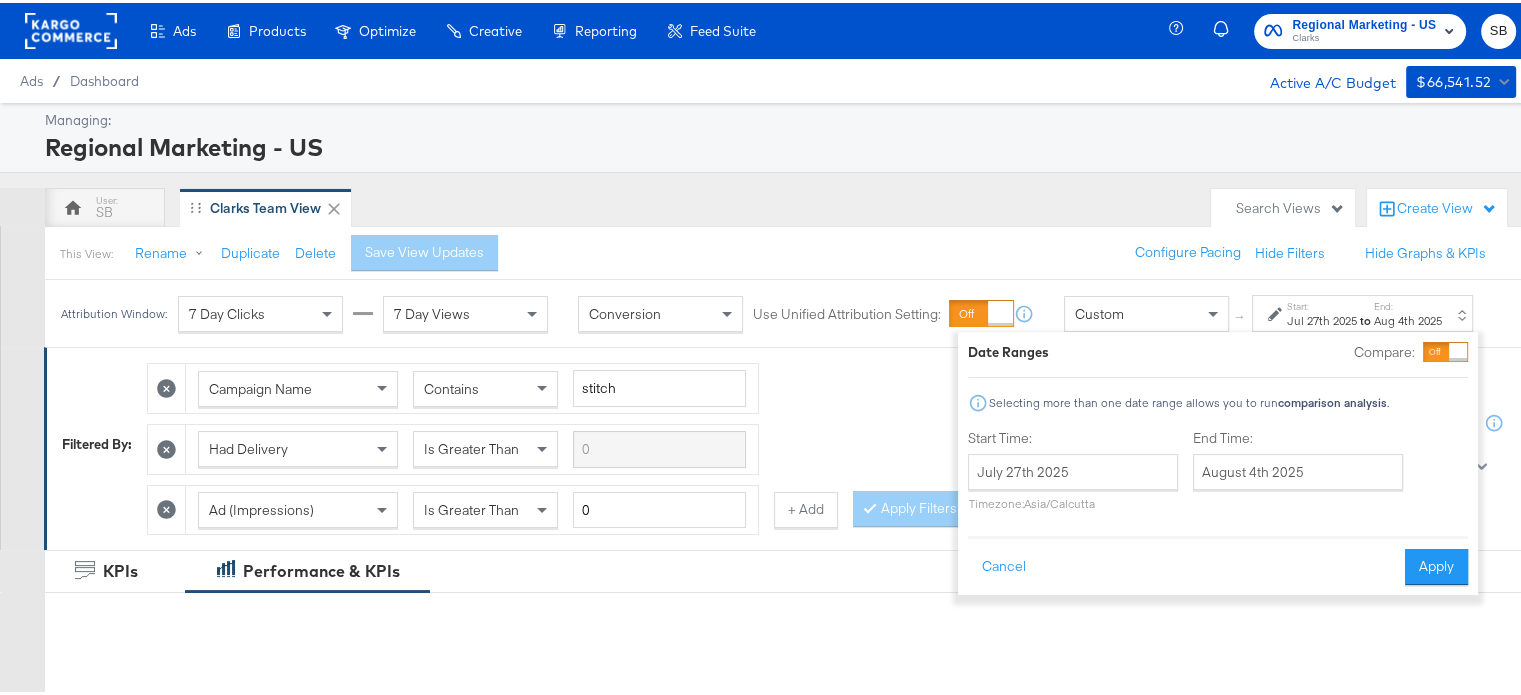 click on "Jul 27th 2025" at bounding box center [1322, 318] 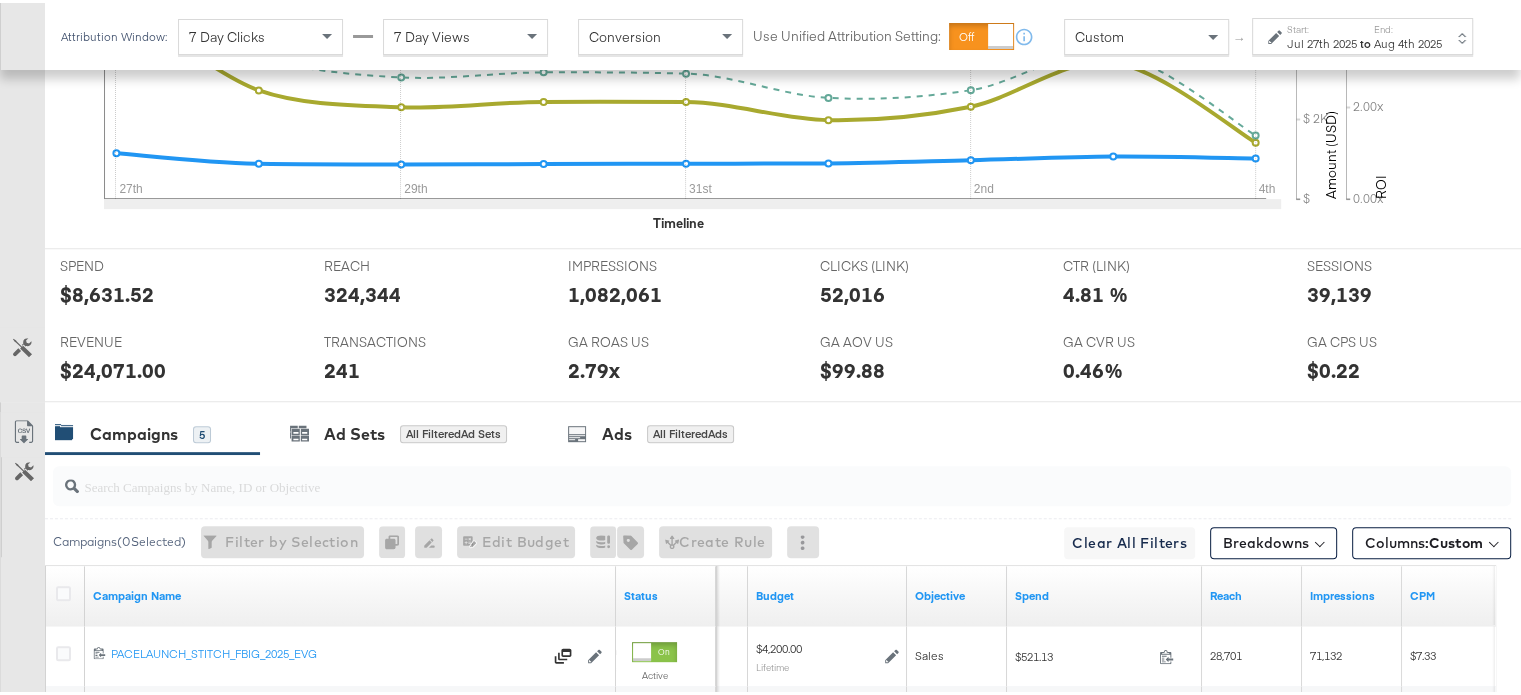scroll, scrollTop: 1187, scrollLeft: 0, axis: vertical 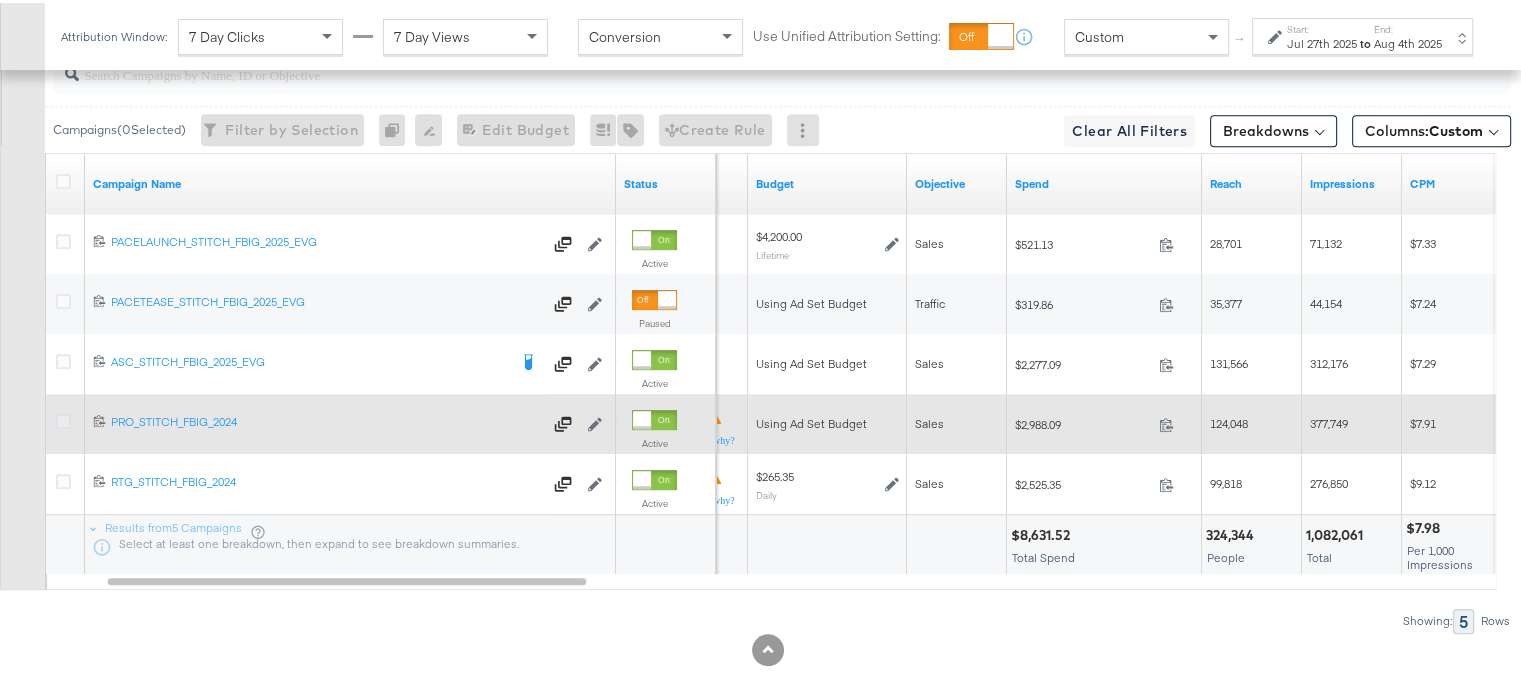 click at bounding box center (63, 418) 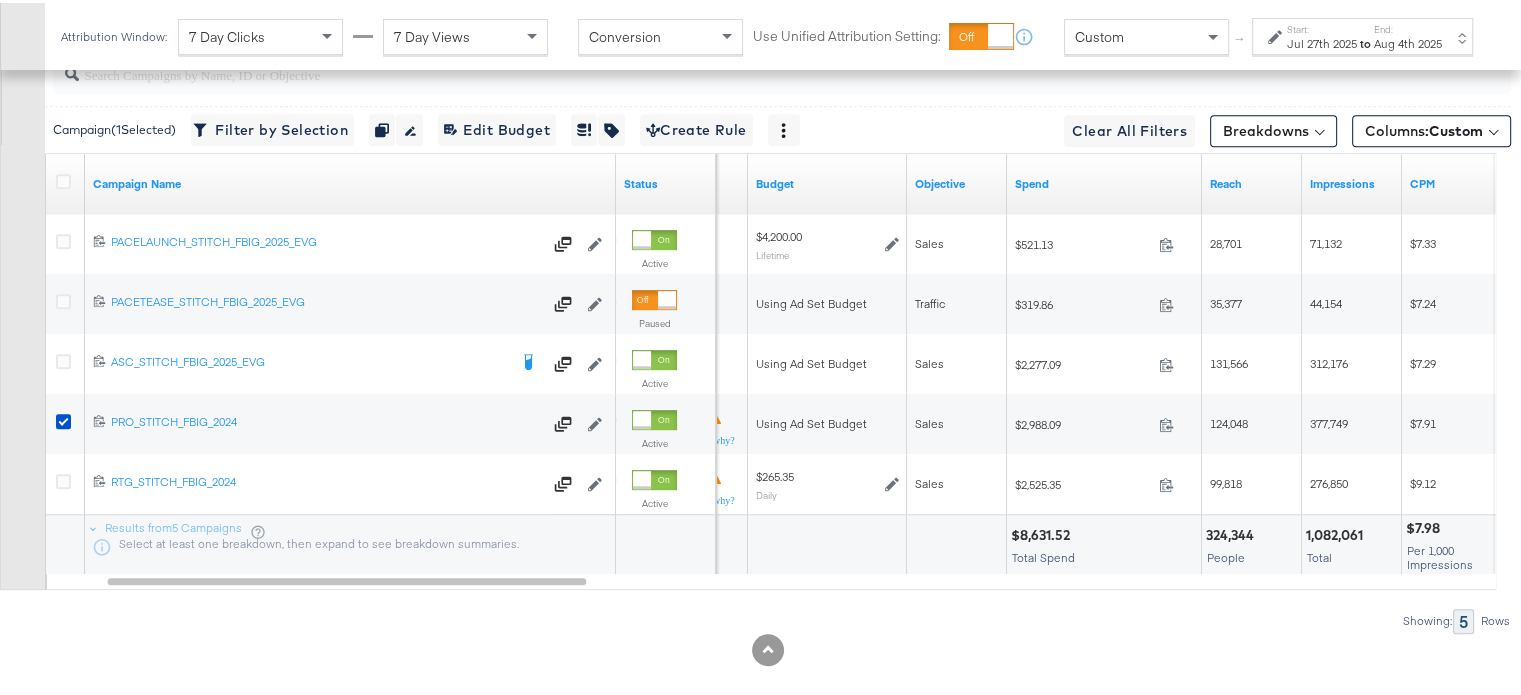 scroll, scrollTop: 940, scrollLeft: 0, axis: vertical 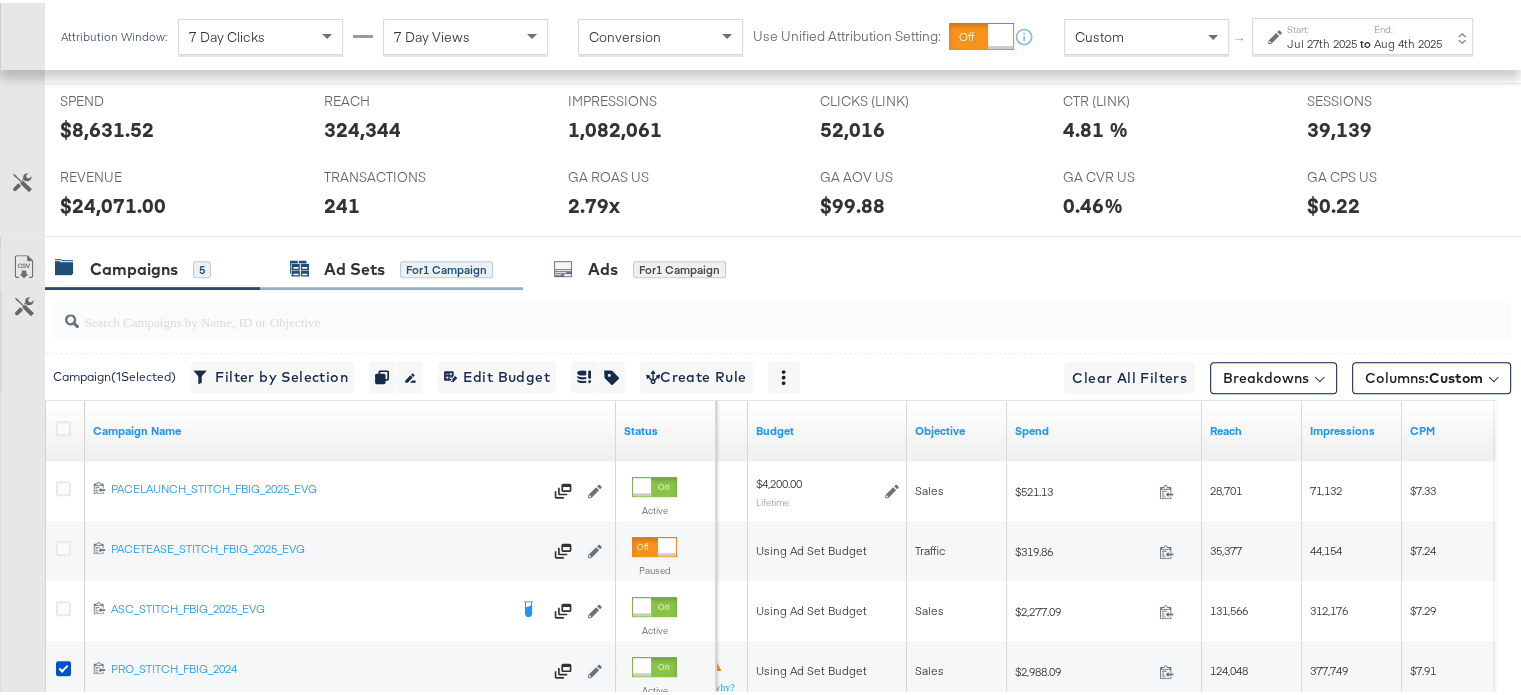 click on "Ad Sets" at bounding box center [354, 266] 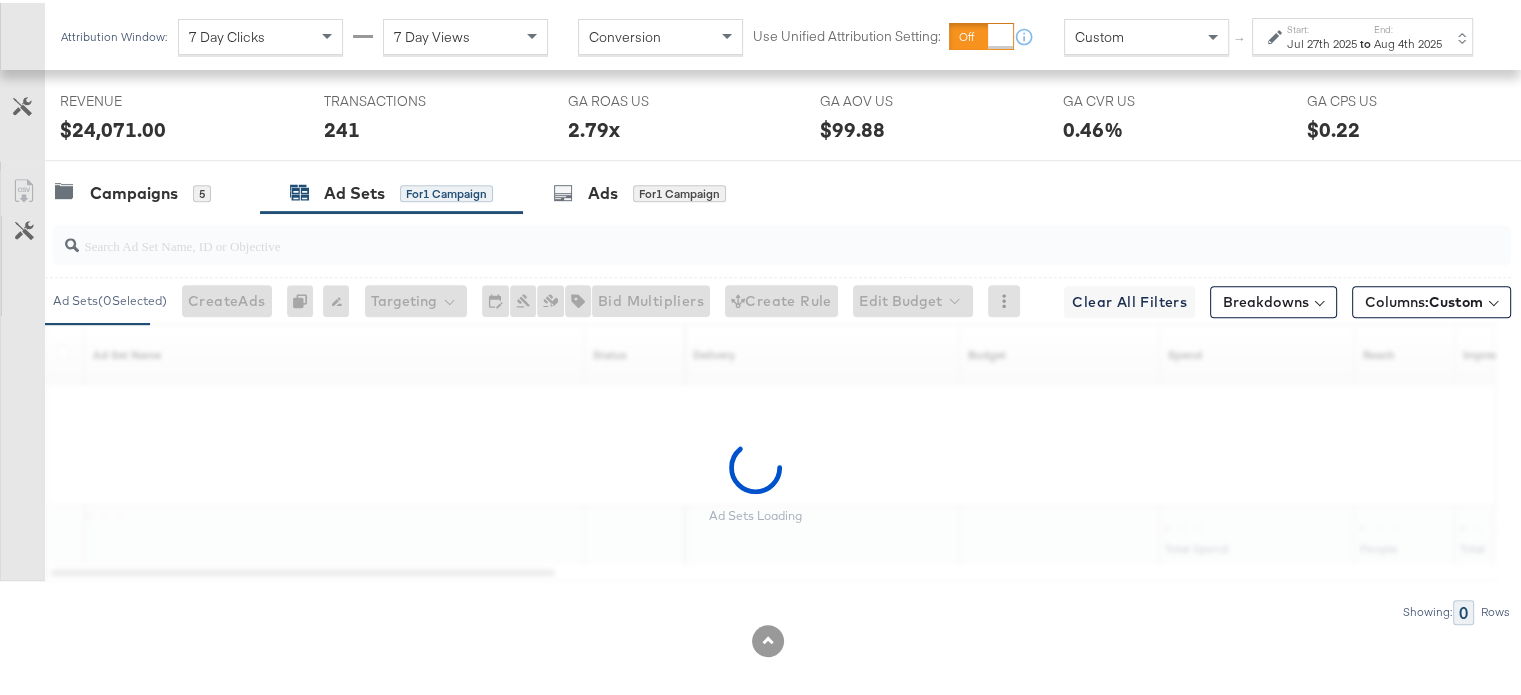 scroll, scrollTop: 1025, scrollLeft: 0, axis: vertical 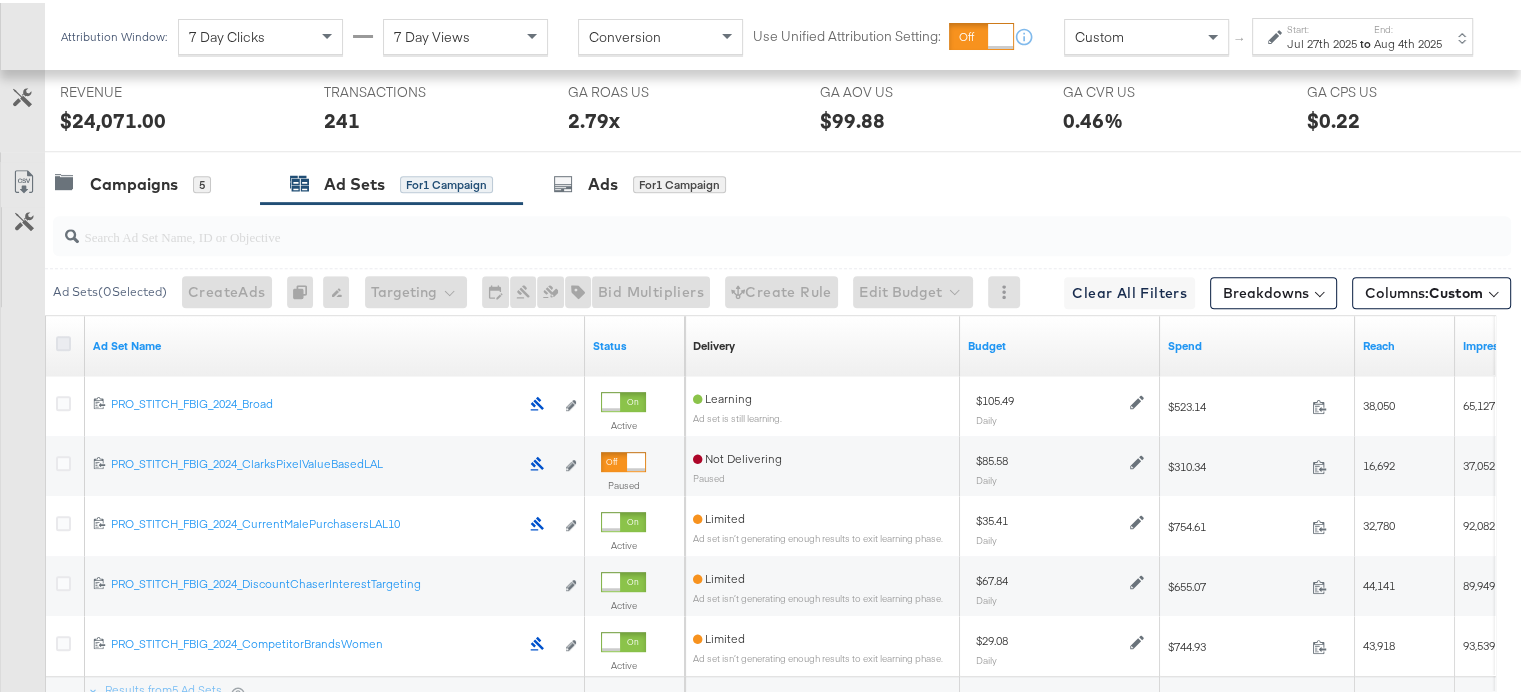 click at bounding box center [63, 340] 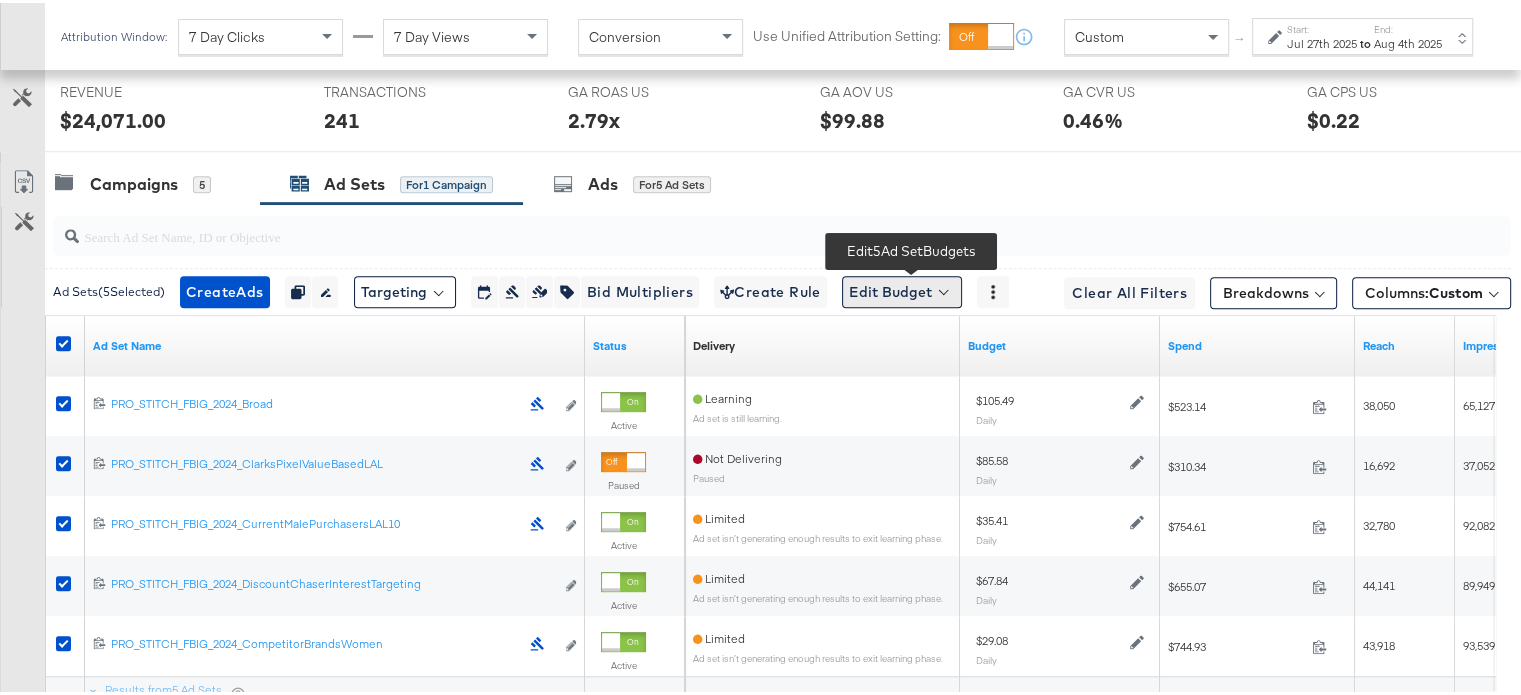 click on "Edit Budget" at bounding box center (902, 289) 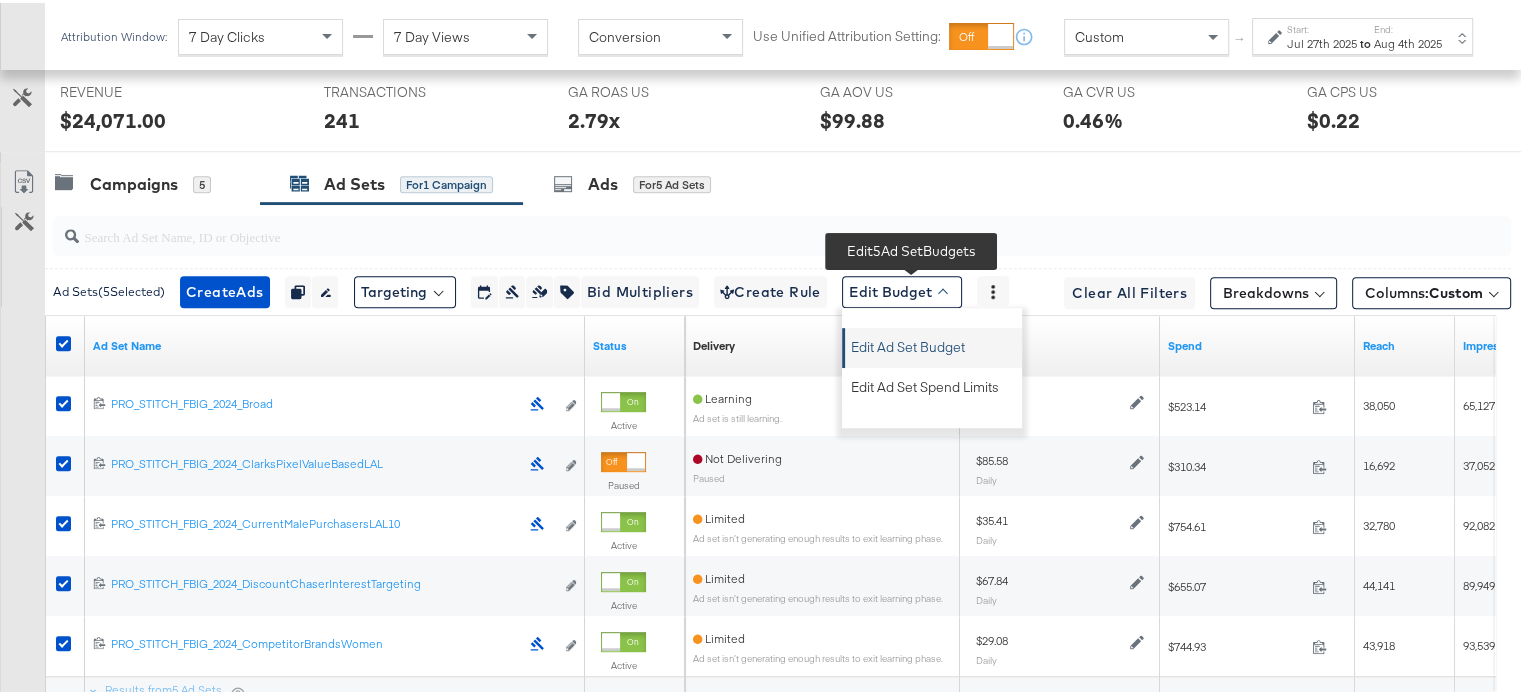 click on "Edit Ad Set Budget" at bounding box center (908, 341) 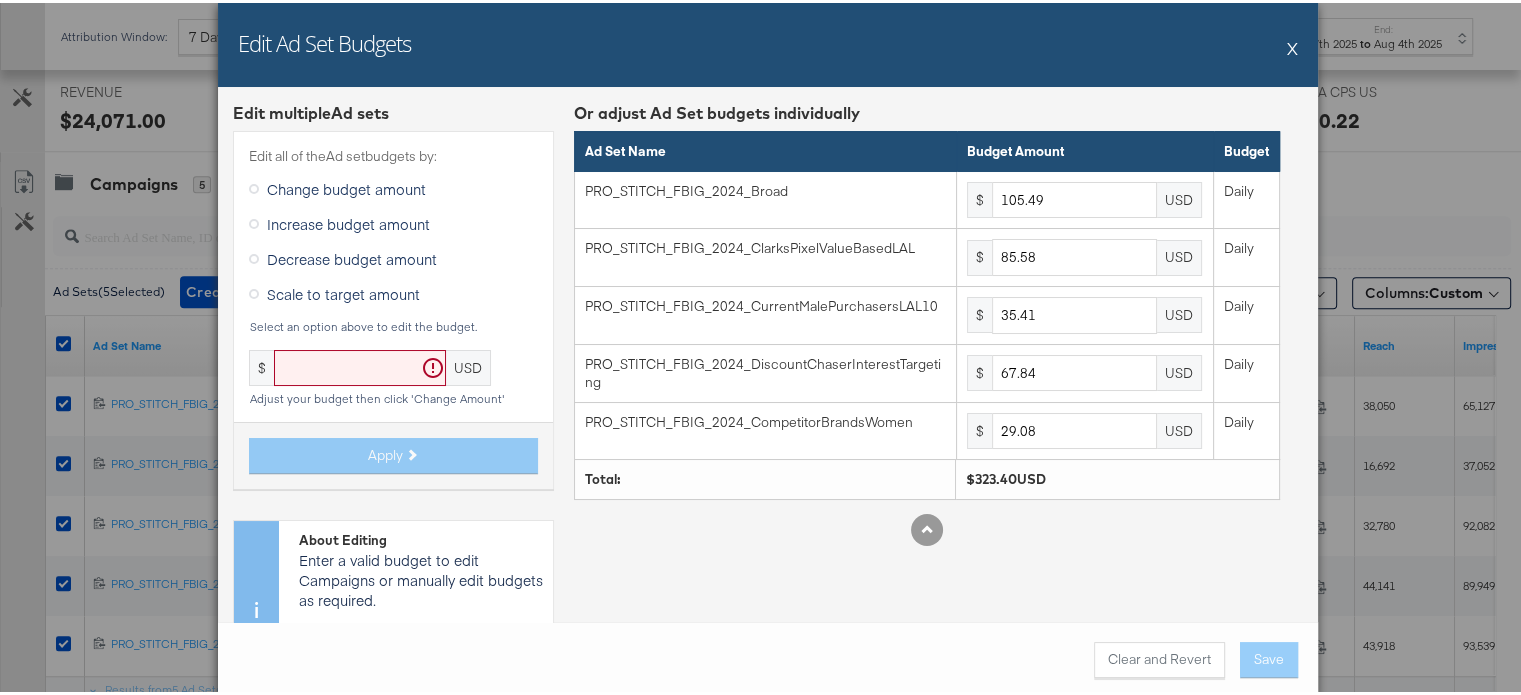 click on "X" at bounding box center [1292, 45] 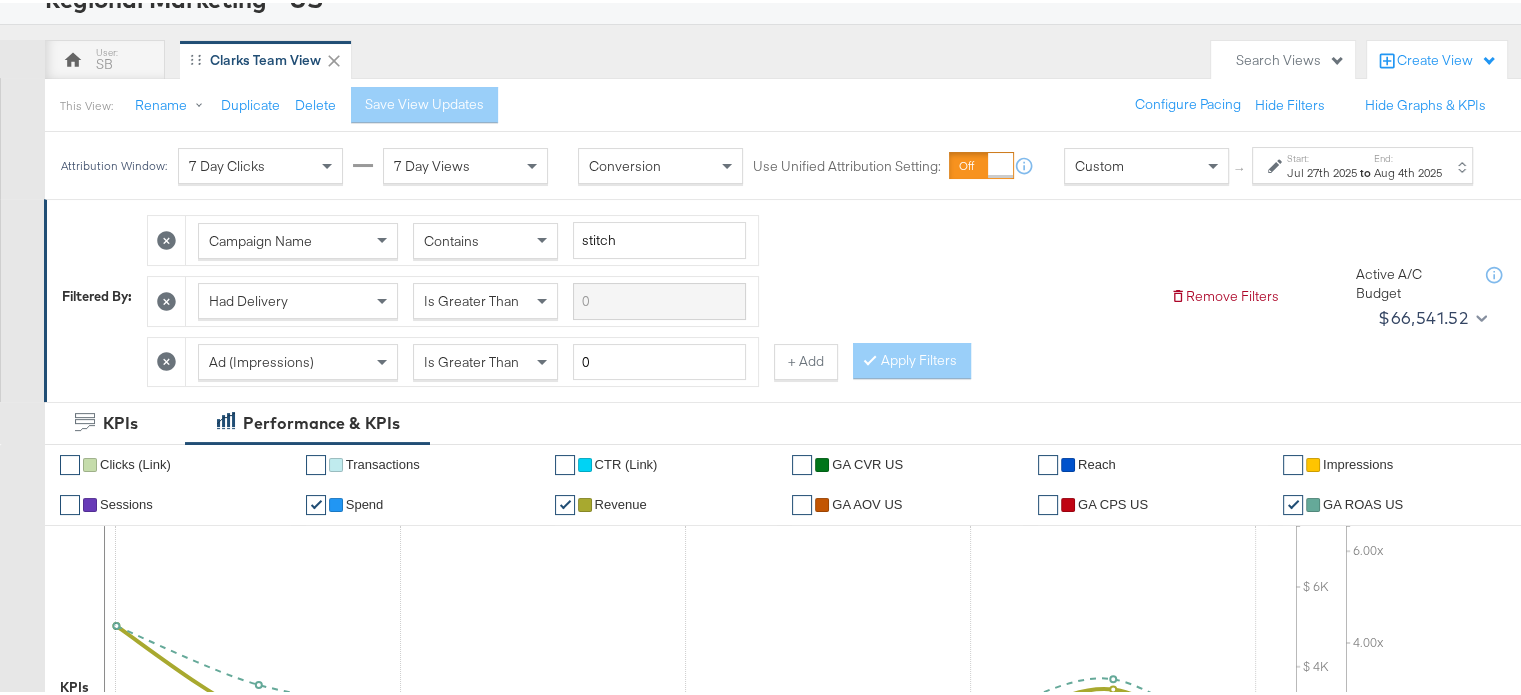 scroll, scrollTop: 0, scrollLeft: 0, axis: both 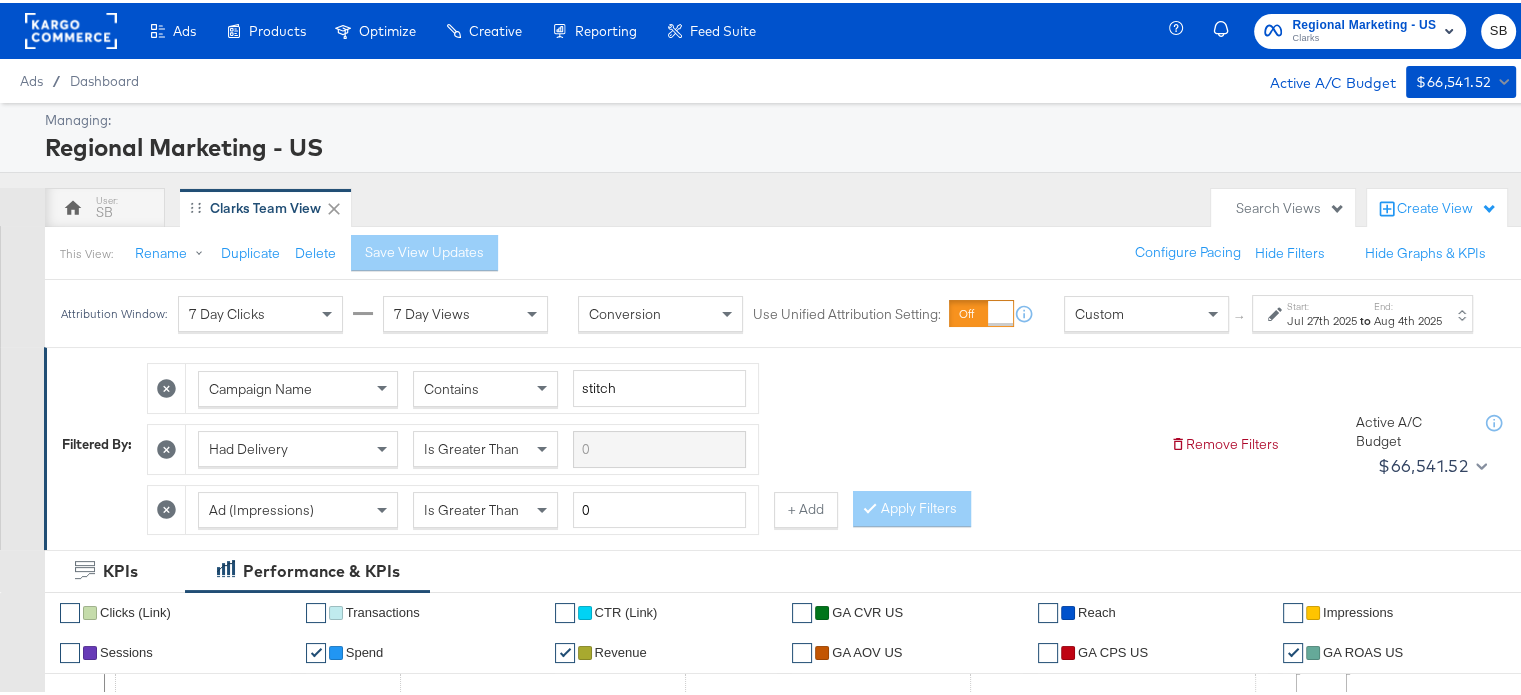 click on "Regional Marketing - US" at bounding box center (1364, 22) 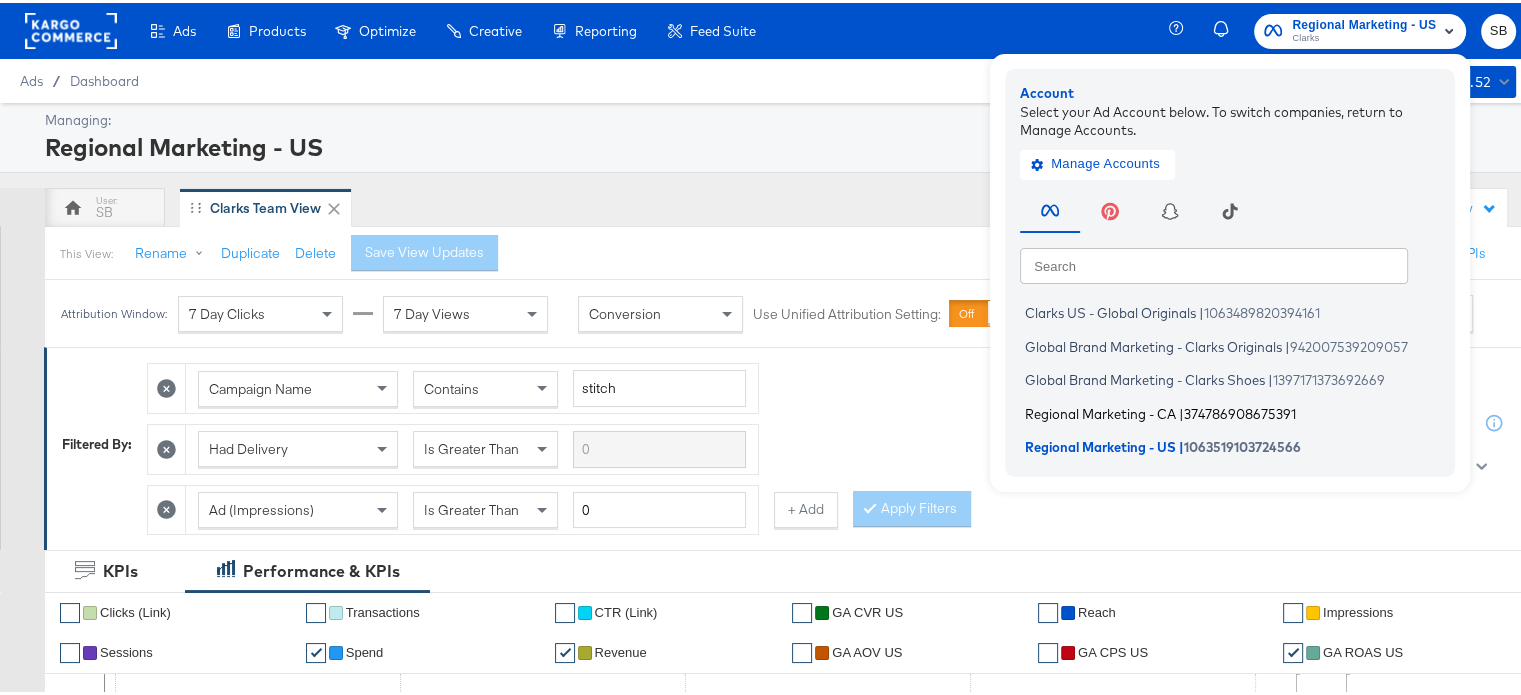 click on "Regional Marketing - CA" at bounding box center (1100, 410) 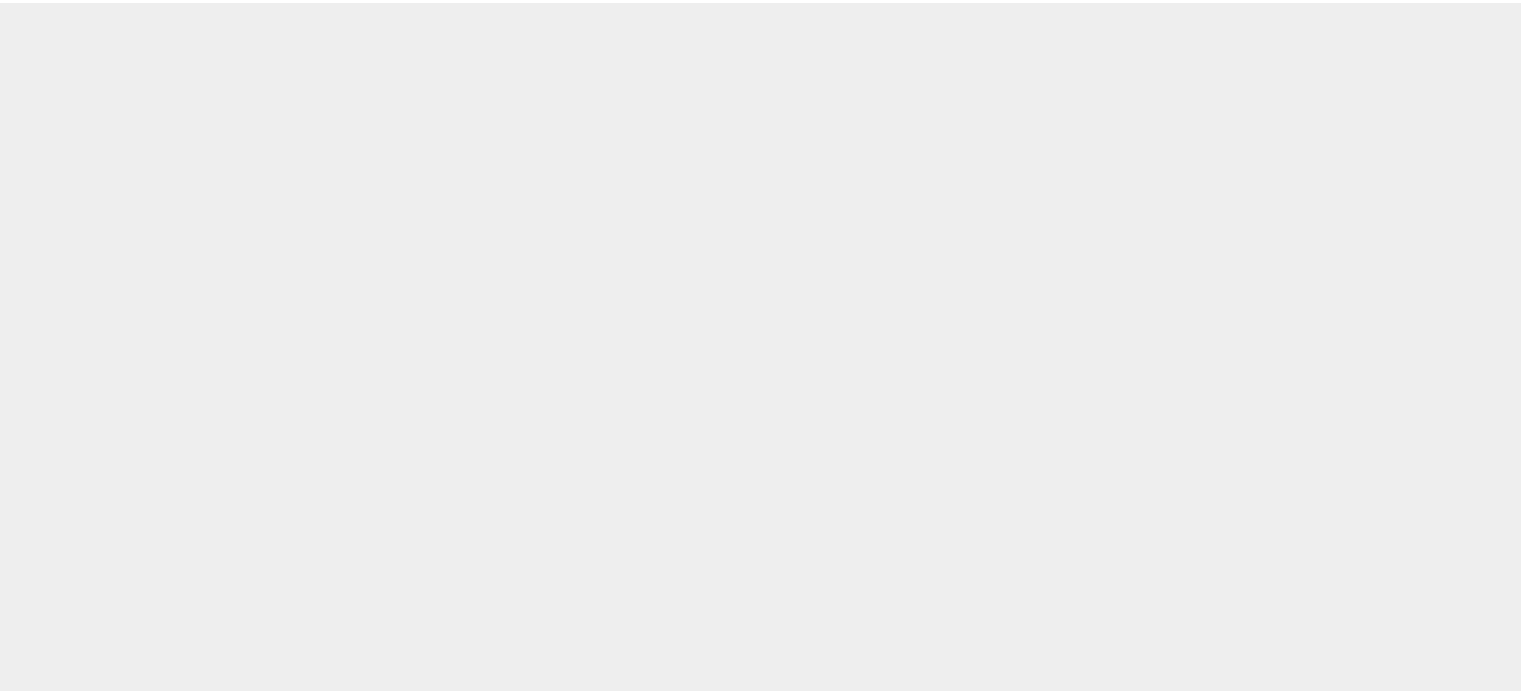 scroll, scrollTop: 0, scrollLeft: 0, axis: both 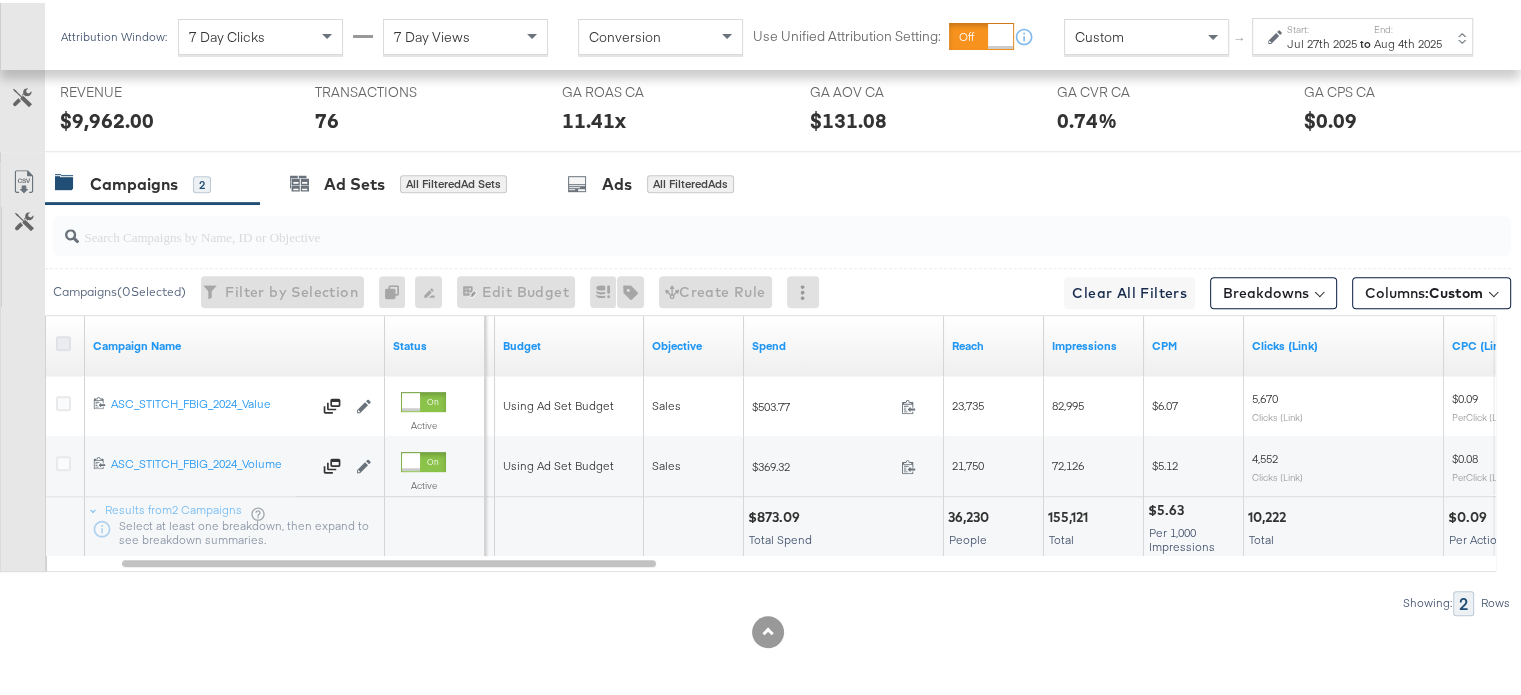 click at bounding box center [63, 340] 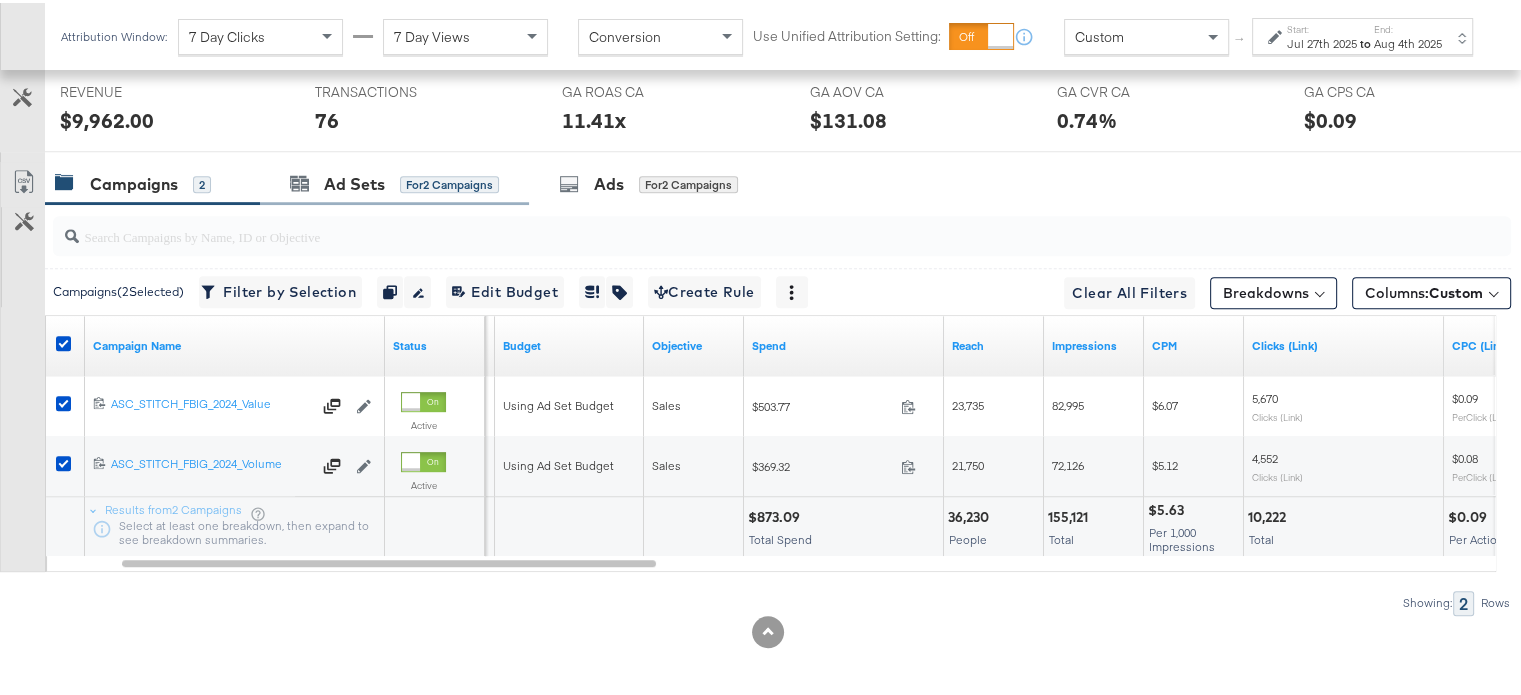 click on "Ad Sets for  2   Campaigns" at bounding box center (394, 181) 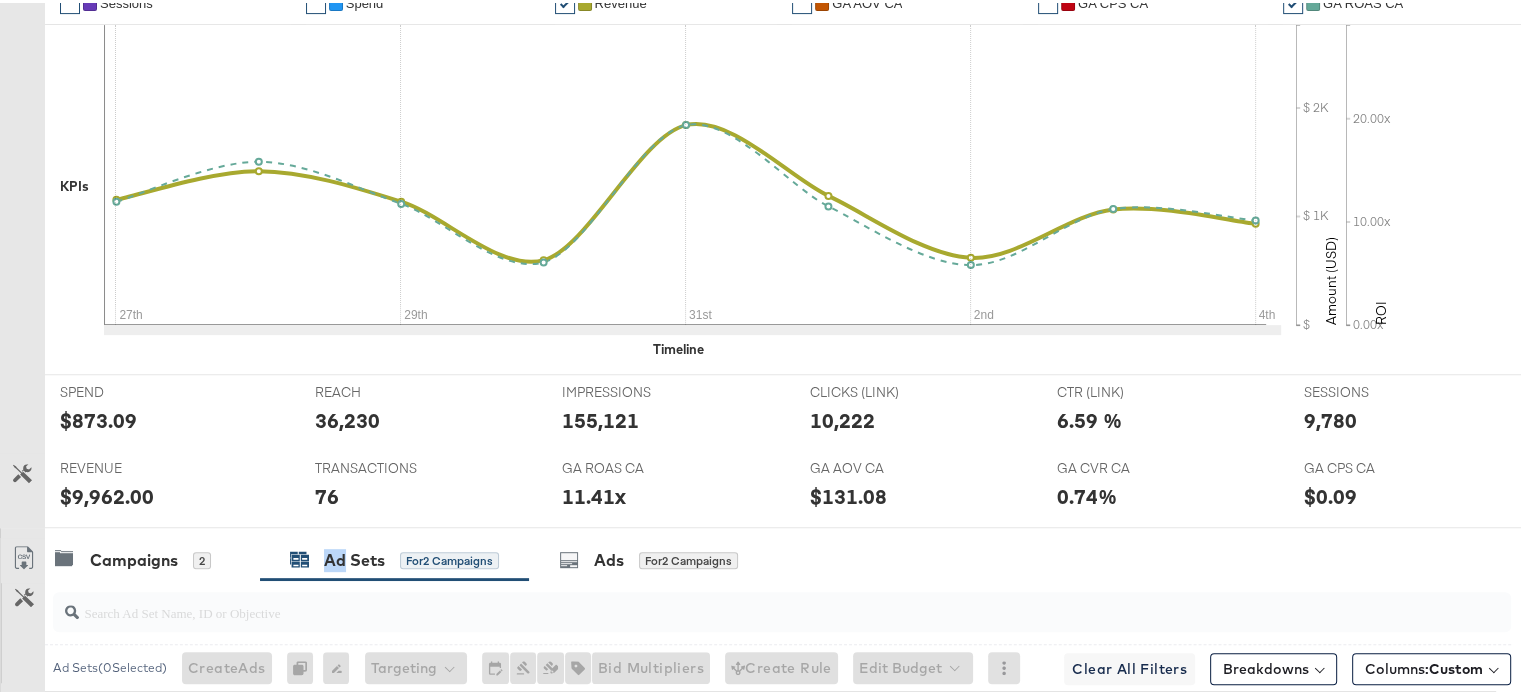 scroll, scrollTop: 0, scrollLeft: 0, axis: both 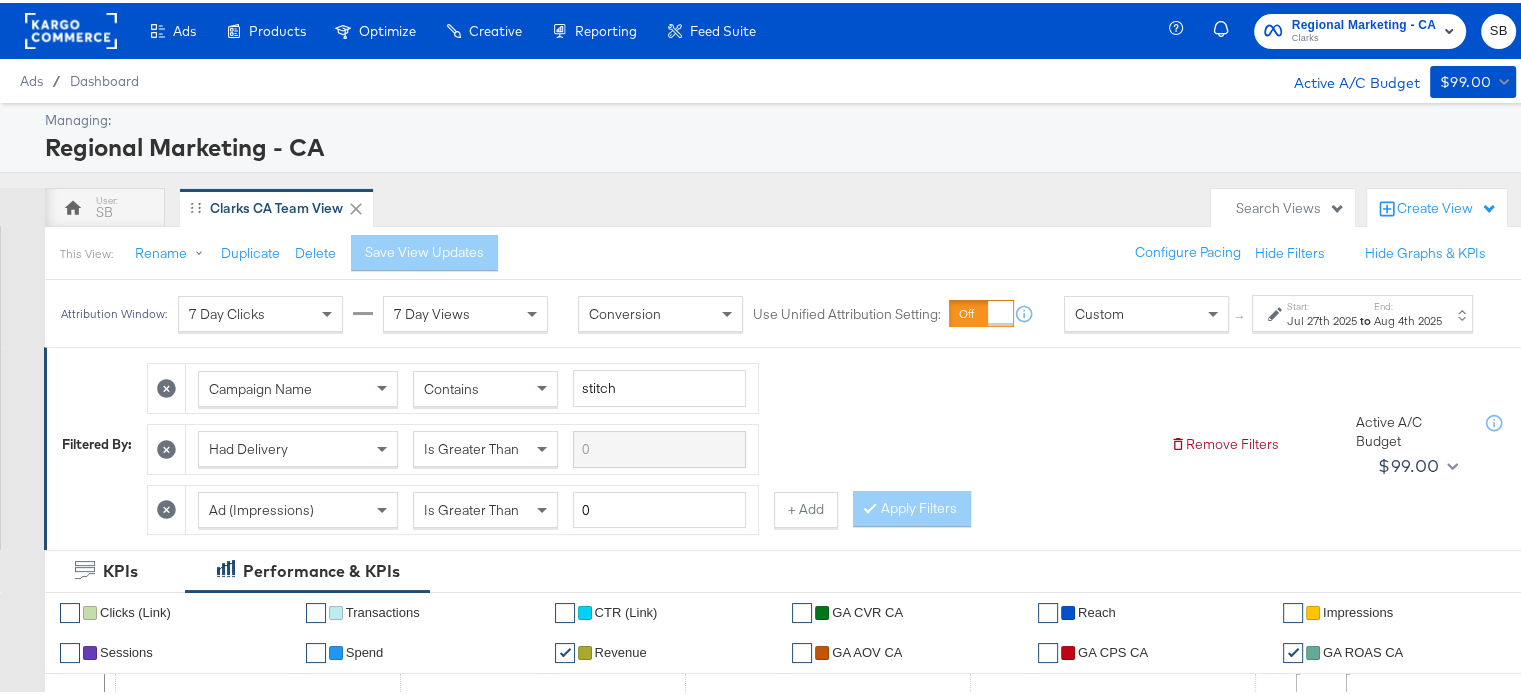 click on "Regional Marketing - CA Clarks SB" at bounding box center [1356, 28] 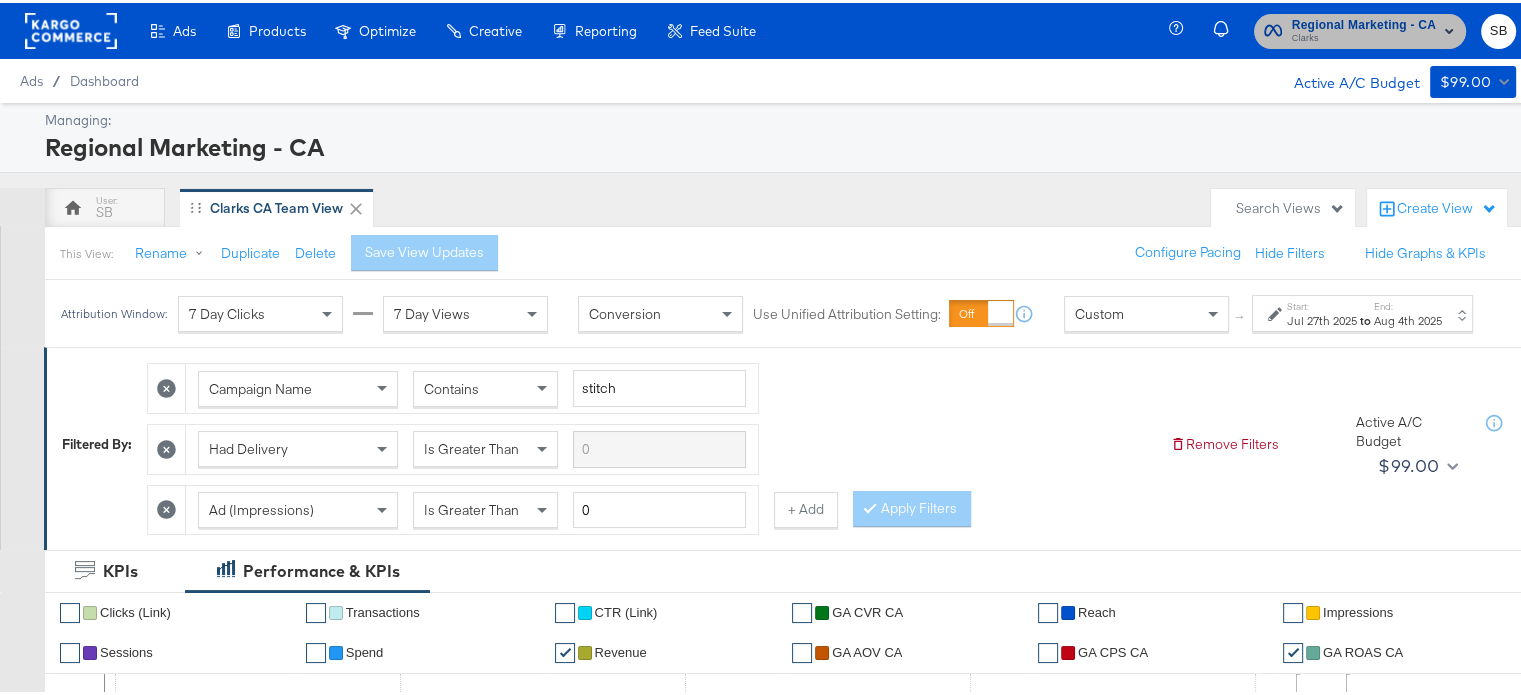 click on "Regional Marketing - CA" at bounding box center [1364, 22] 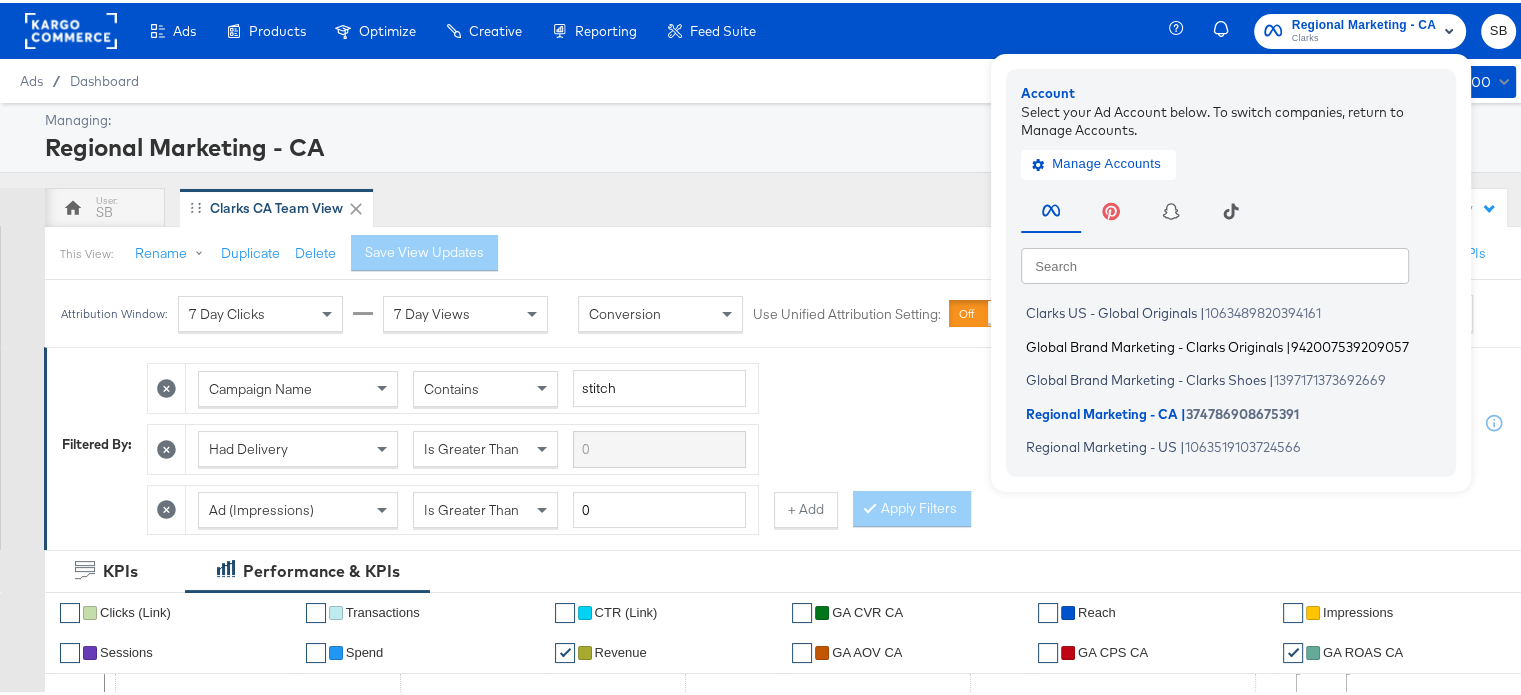 click on "Global Brand Marketing - Clarks Originals" at bounding box center [1154, 343] 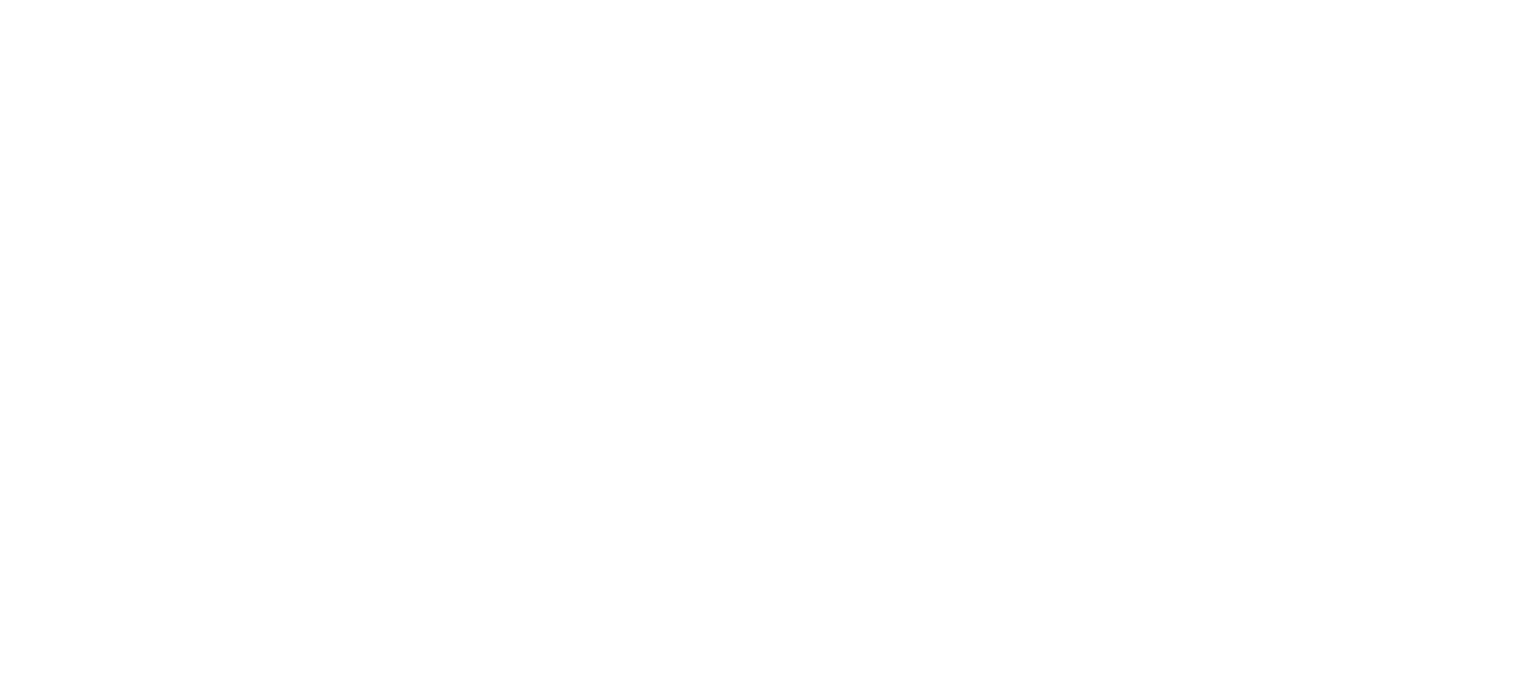 scroll, scrollTop: 0, scrollLeft: 0, axis: both 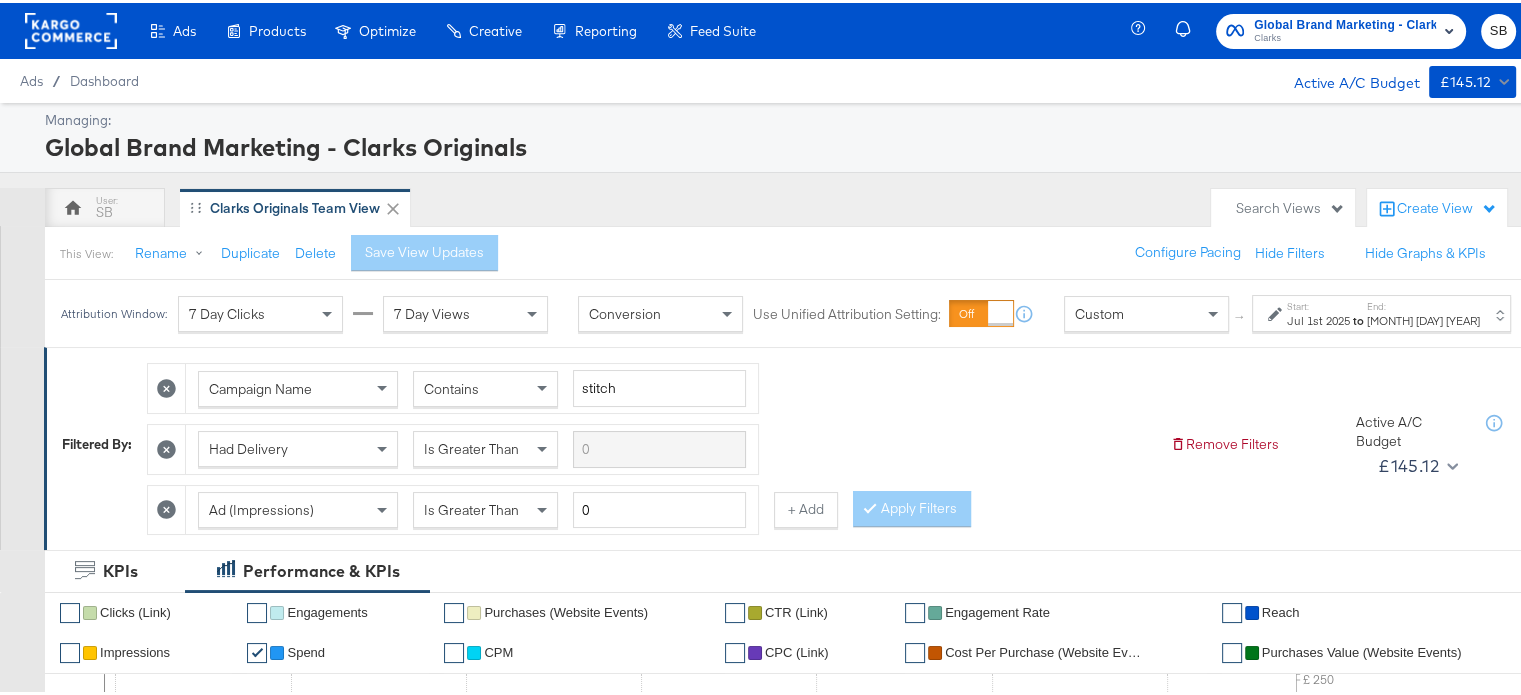 click on "to" at bounding box center [1358, 317] 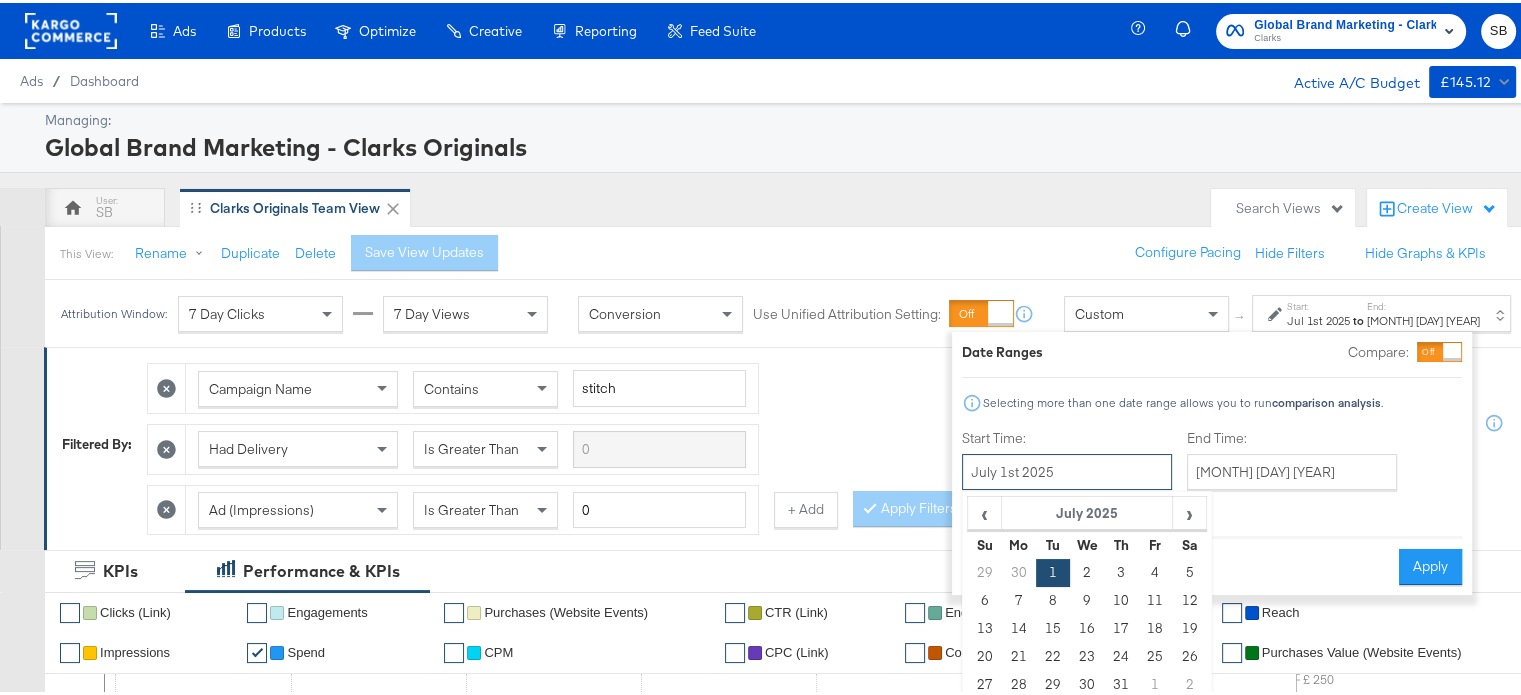 click on "July 1st 2025" at bounding box center [1067, 469] 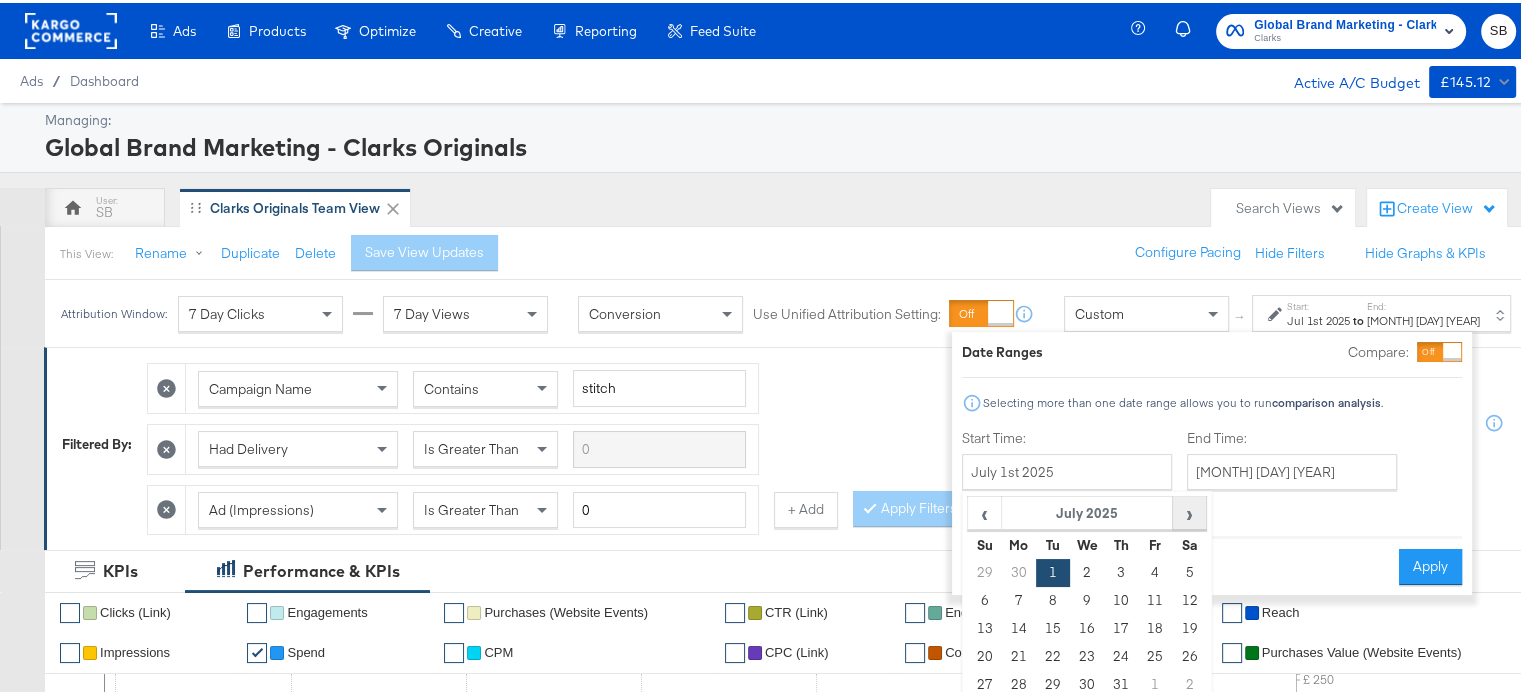 click on "›" at bounding box center [1189, 510] 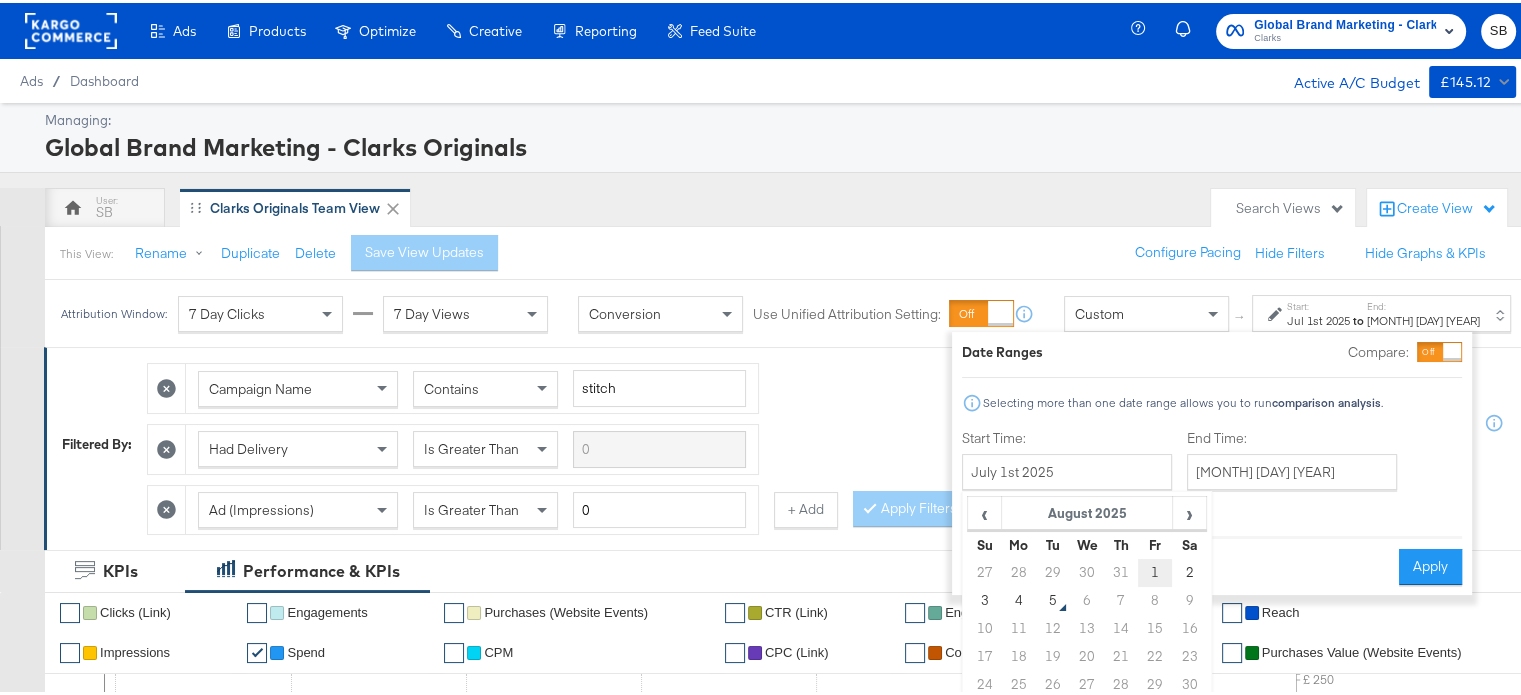 click on "1" at bounding box center [1155, 570] 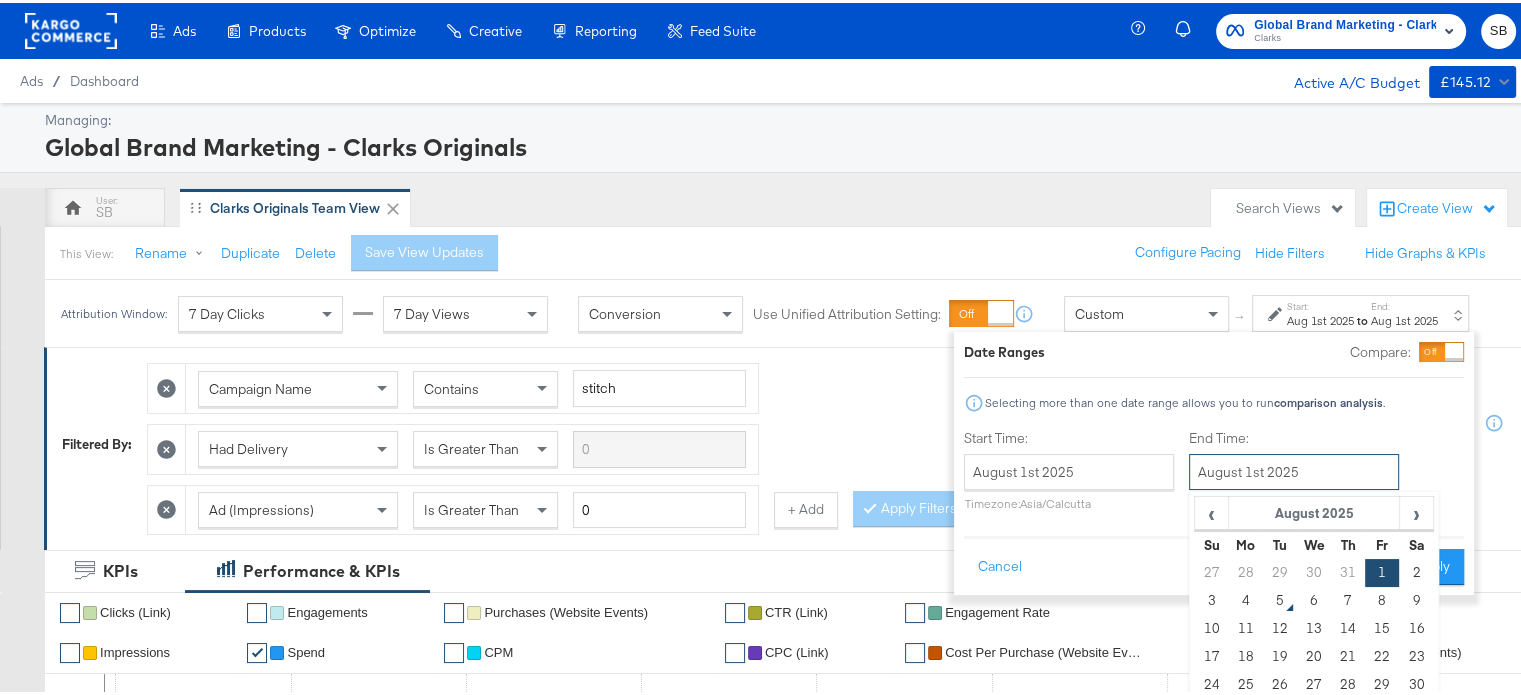 click on "August 1st 2025" at bounding box center (1294, 469) 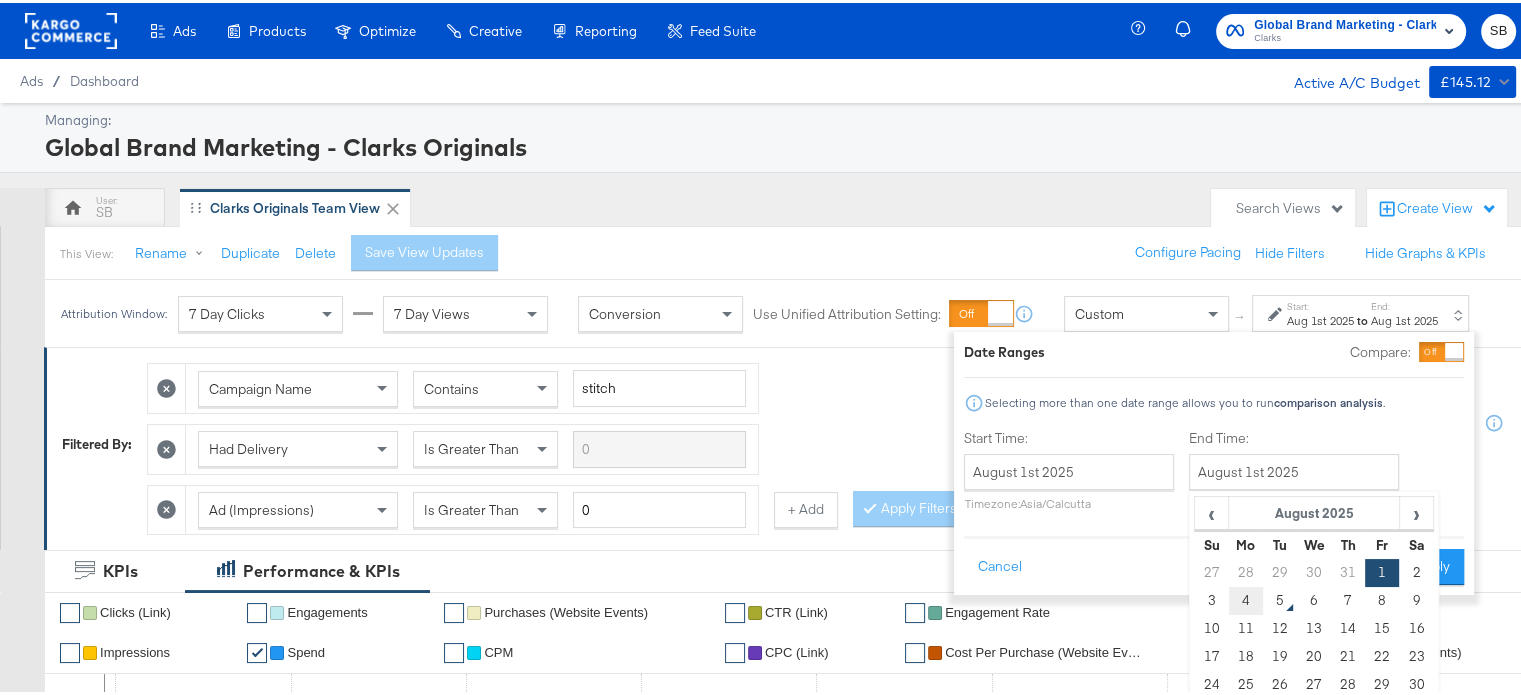 click on "4" at bounding box center (1246, 598) 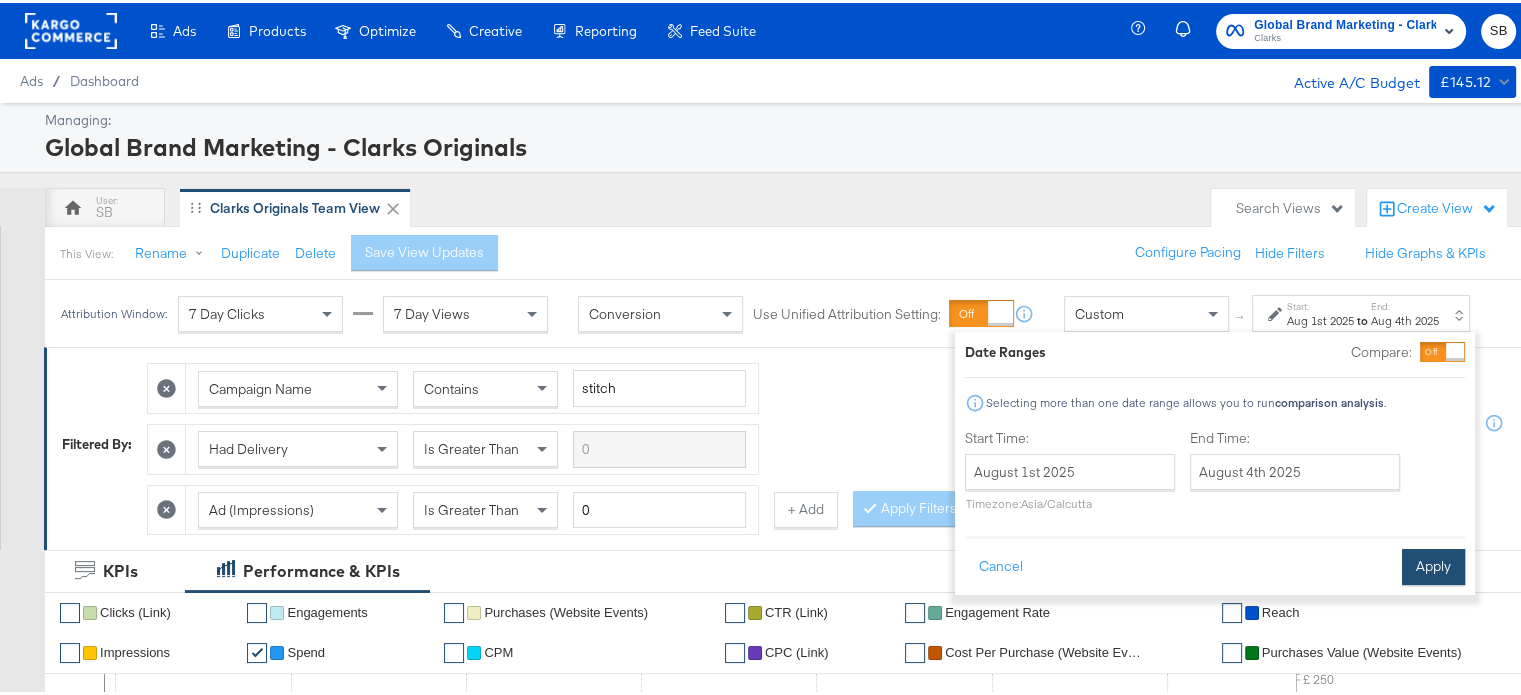click on "Apply" at bounding box center [1433, 564] 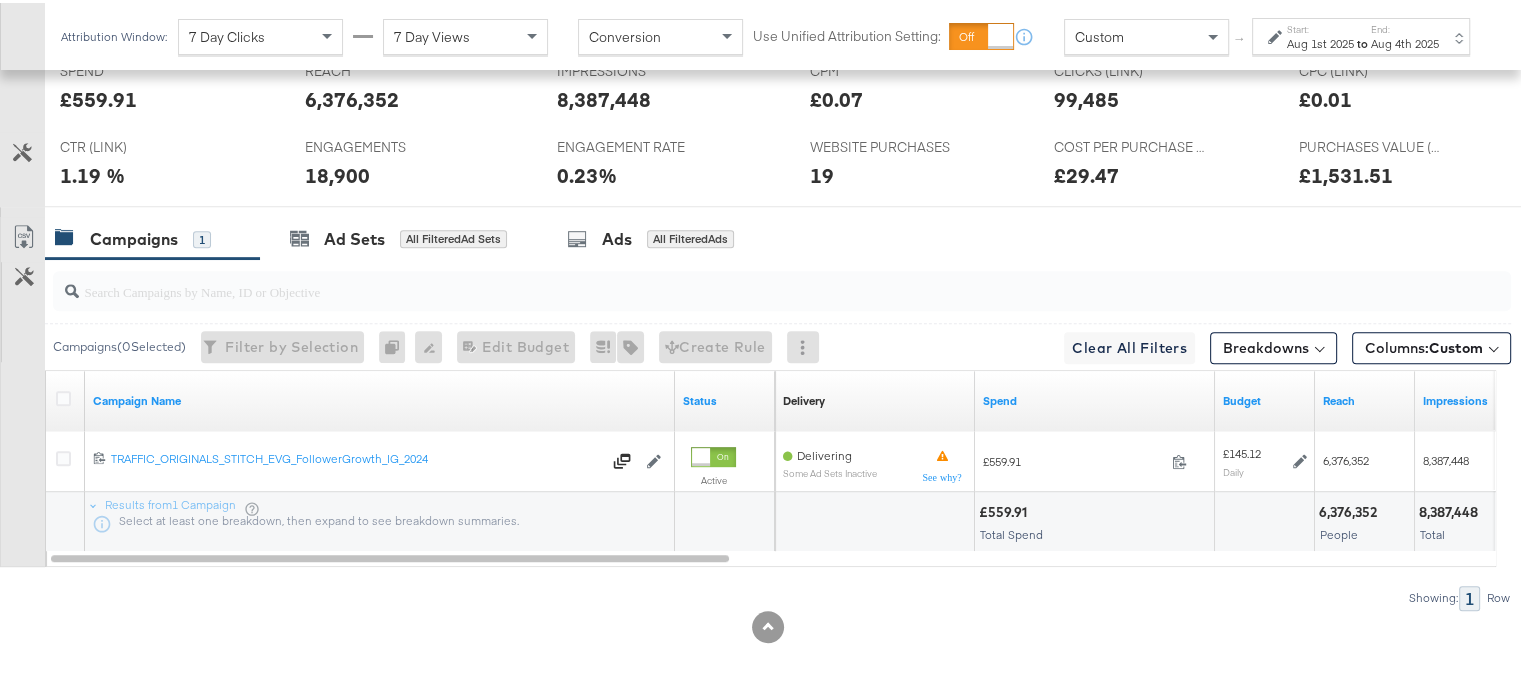 scroll, scrollTop: 965, scrollLeft: 0, axis: vertical 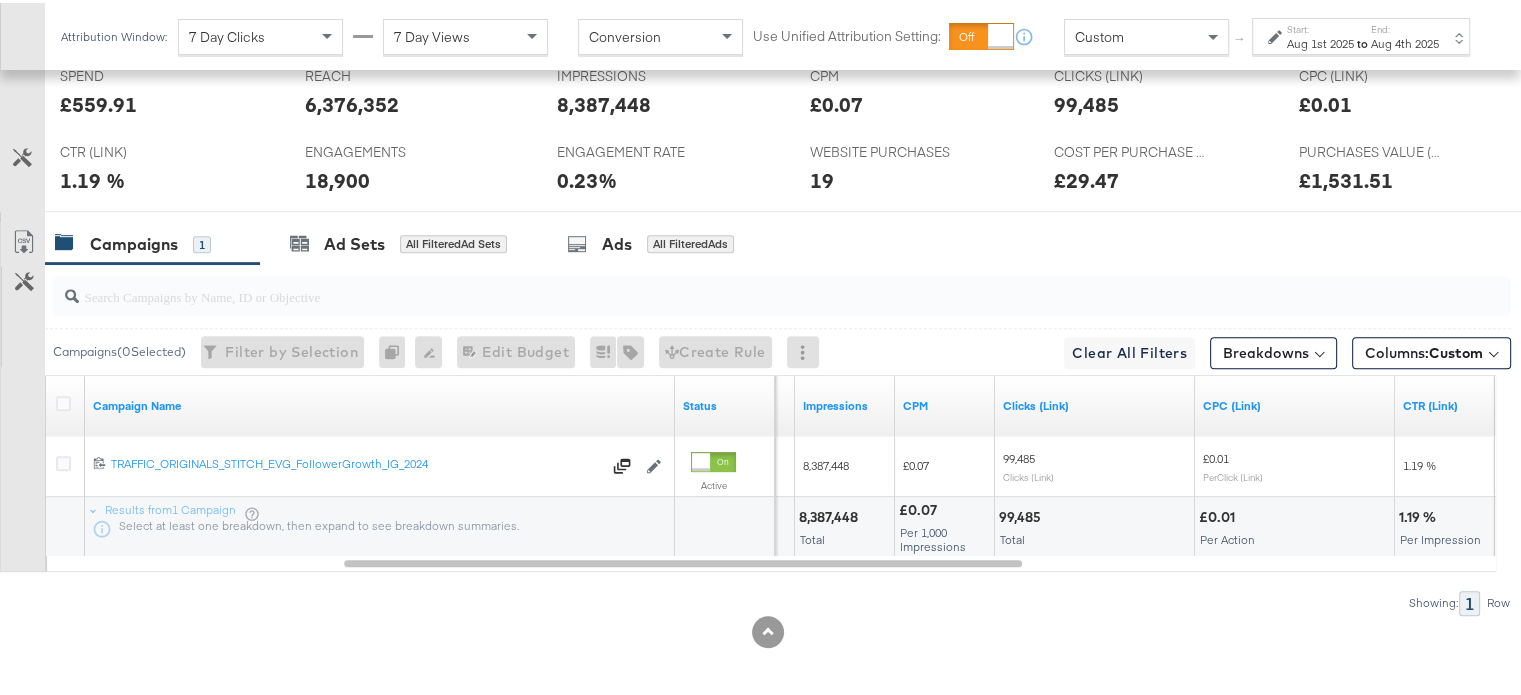 click on "Aug 1st 2025" at bounding box center [1320, 41] 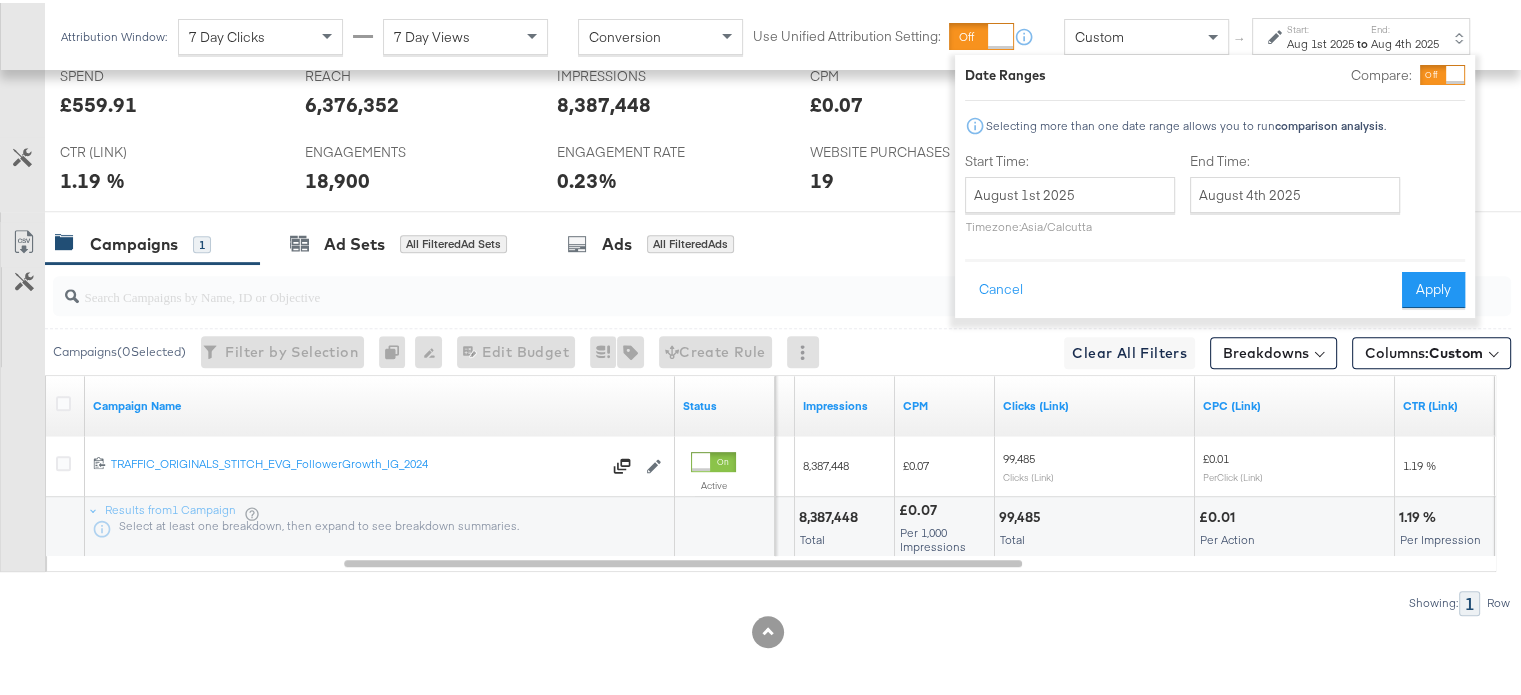 click on "WEBSITE PURCHASES WEBSITE PURCHASES 19" at bounding box center [917, 170] 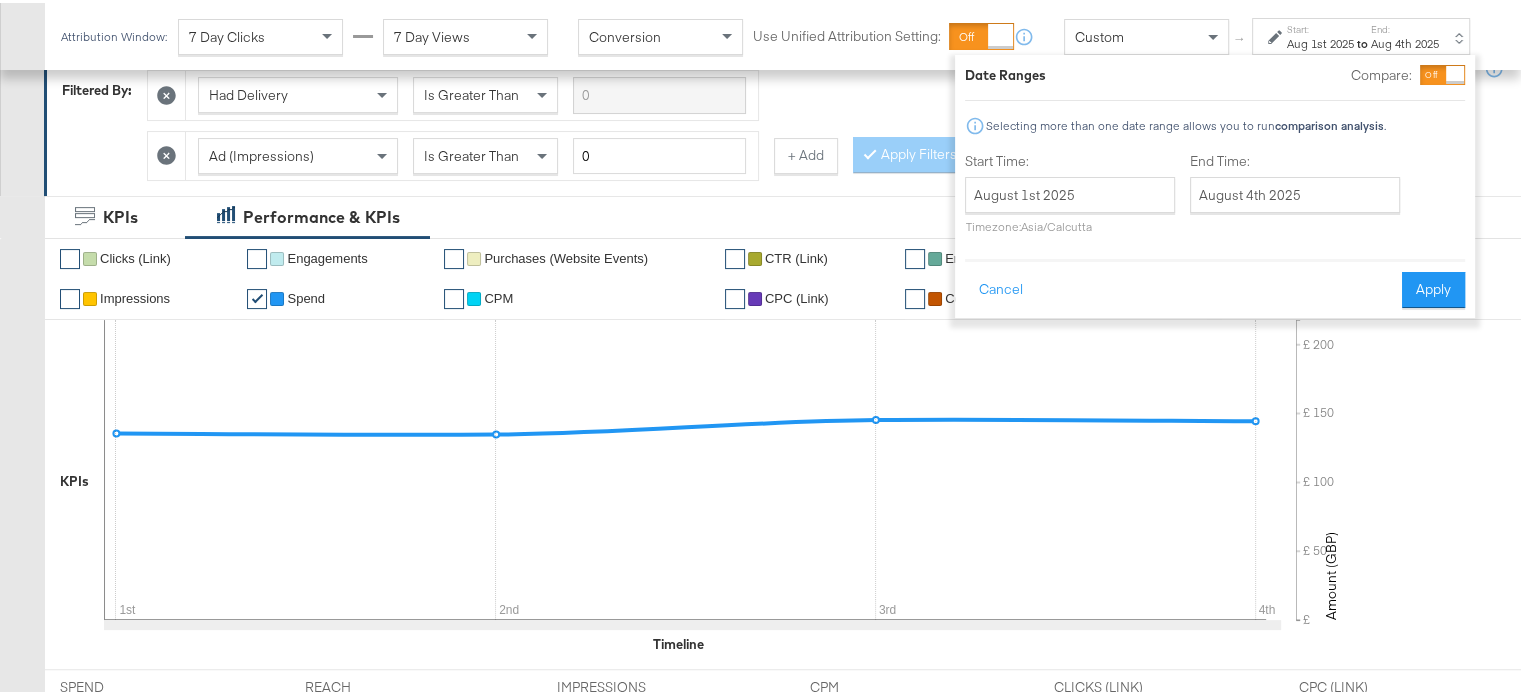 scroll, scrollTop: 0, scrollLeft: 0, axis: both 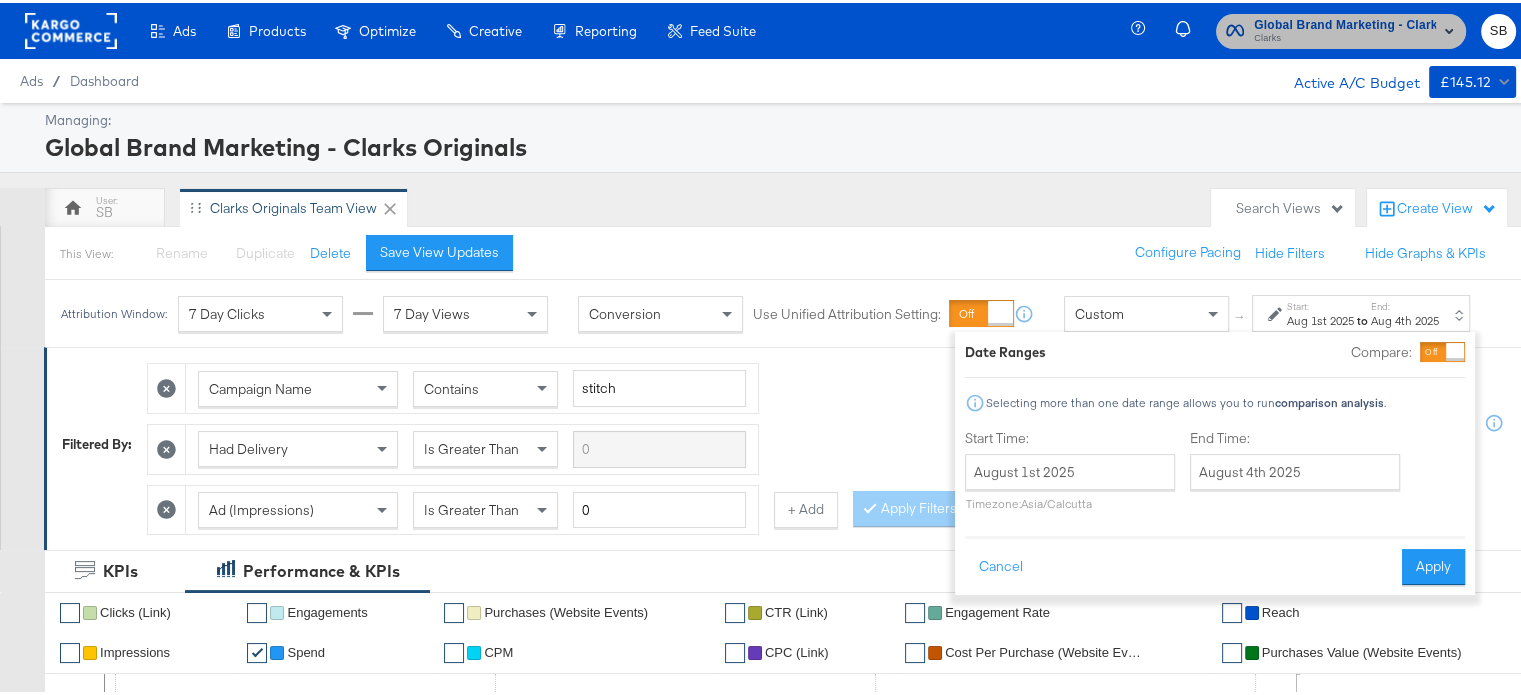 click on "Clarks" at bounding box center (1345, 36) 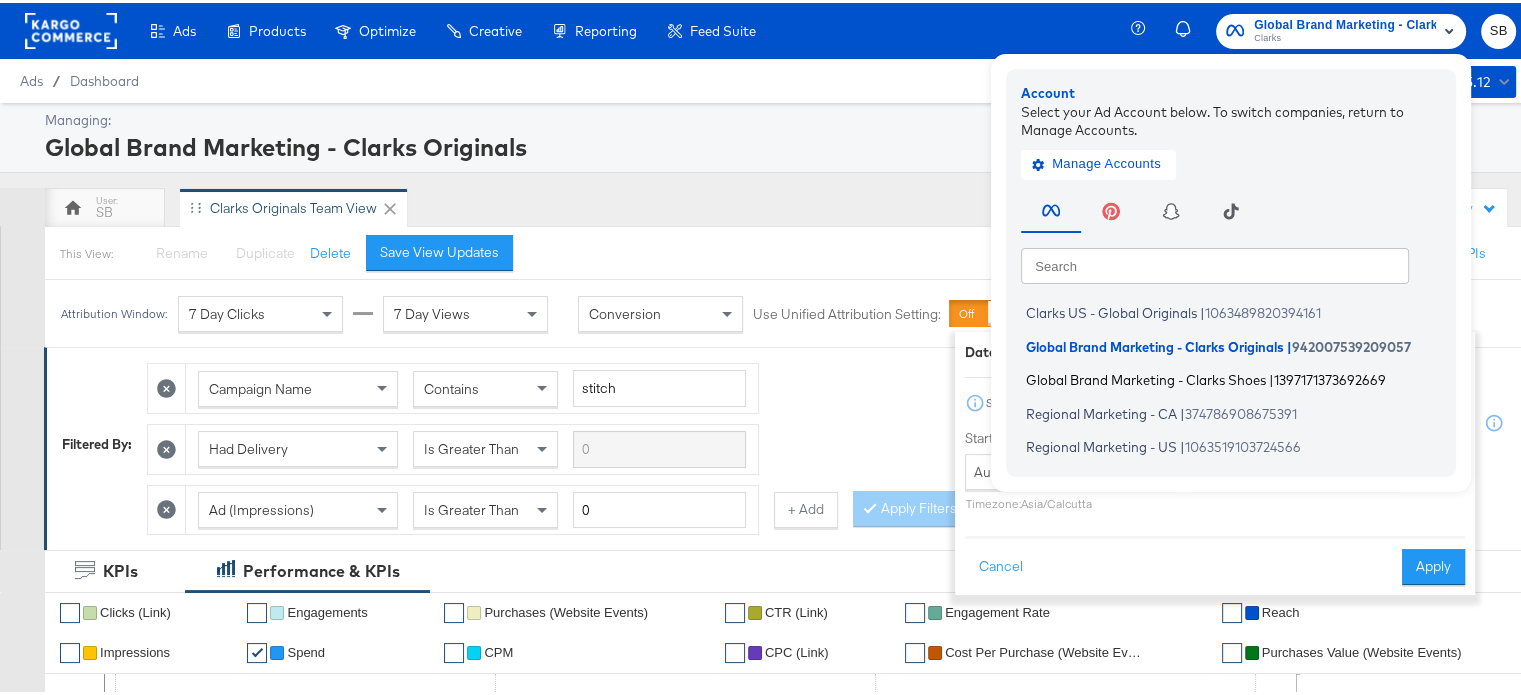 click on "Global Brand Marketing - Clarks Shoes" at bounding box center (1146, 377) 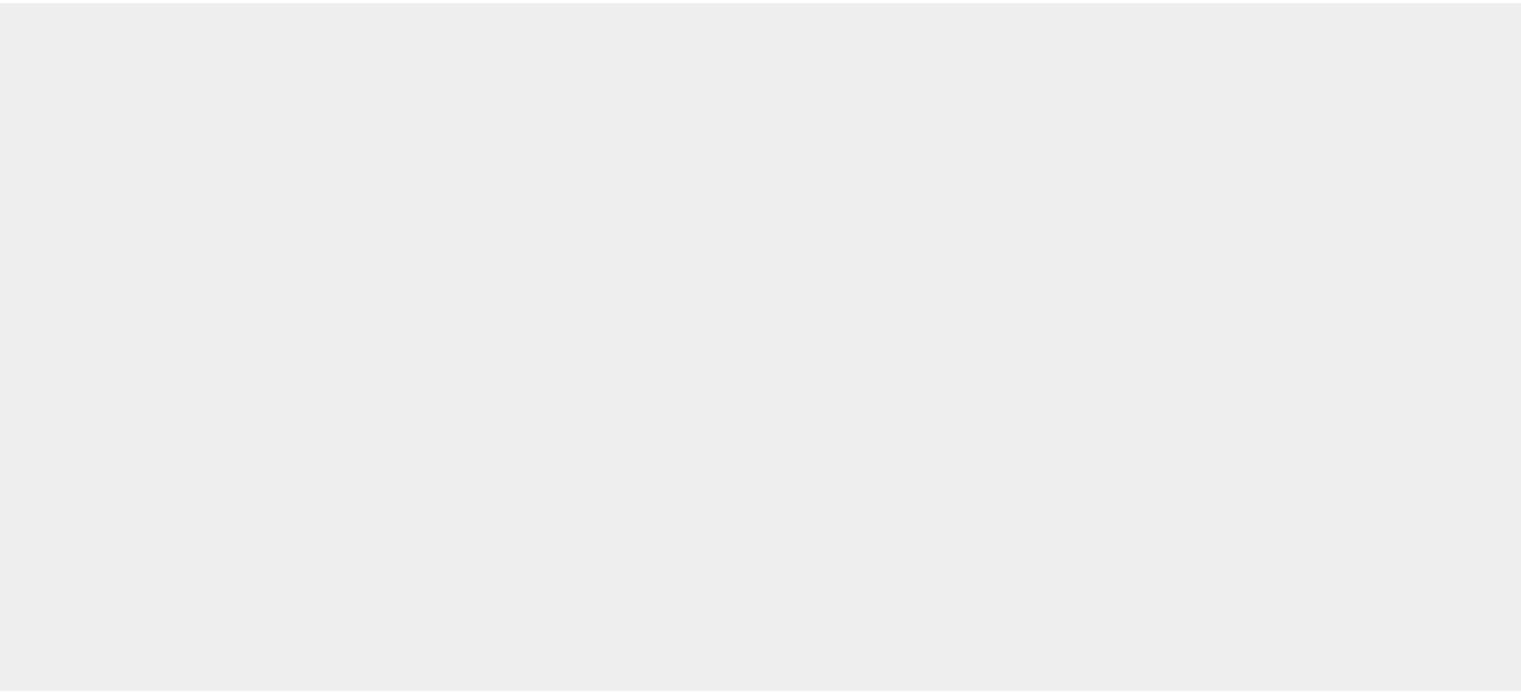 scroll, scrollTop: 0, scrollLeft: 0, axis: both 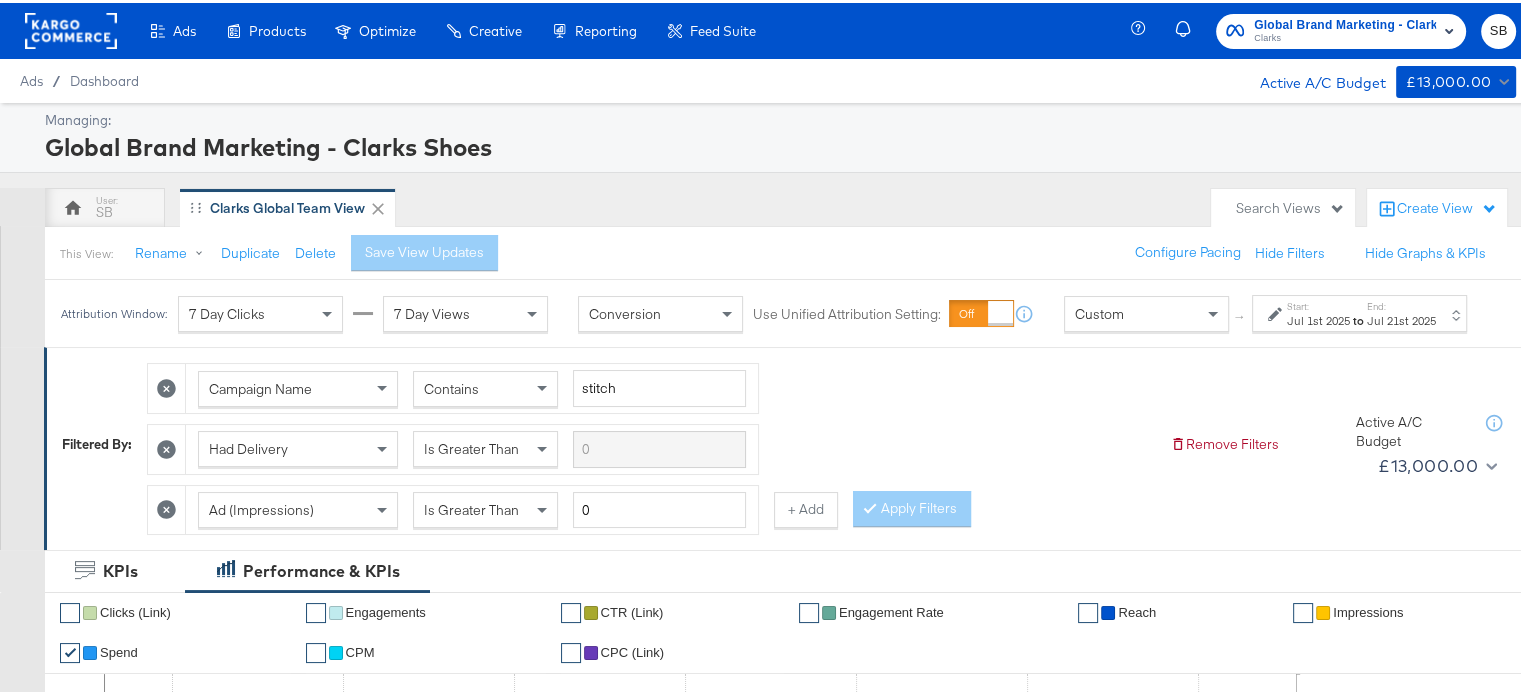 click on "Jul 1st 2025" at bounding box center (1318, 318) 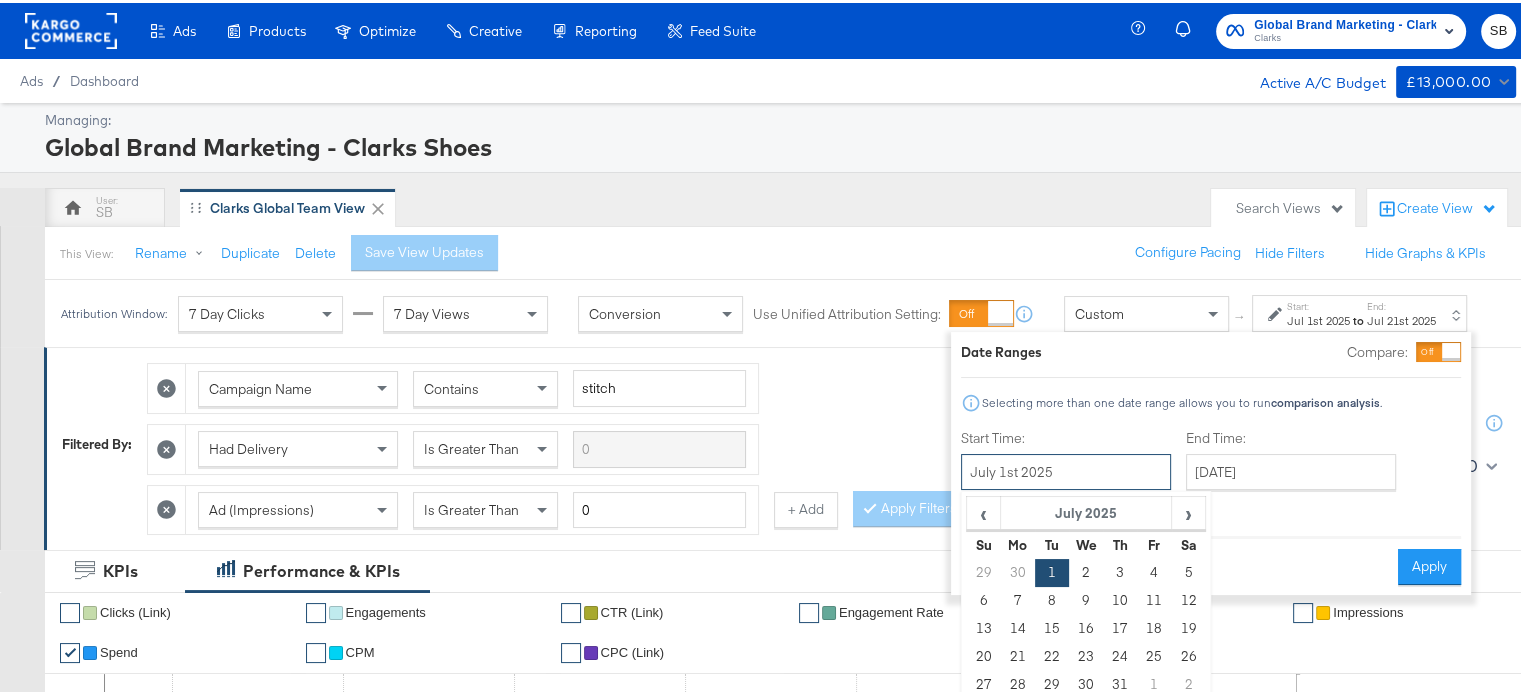click on "July 1st 2025" at bounding box center [1066, 469] 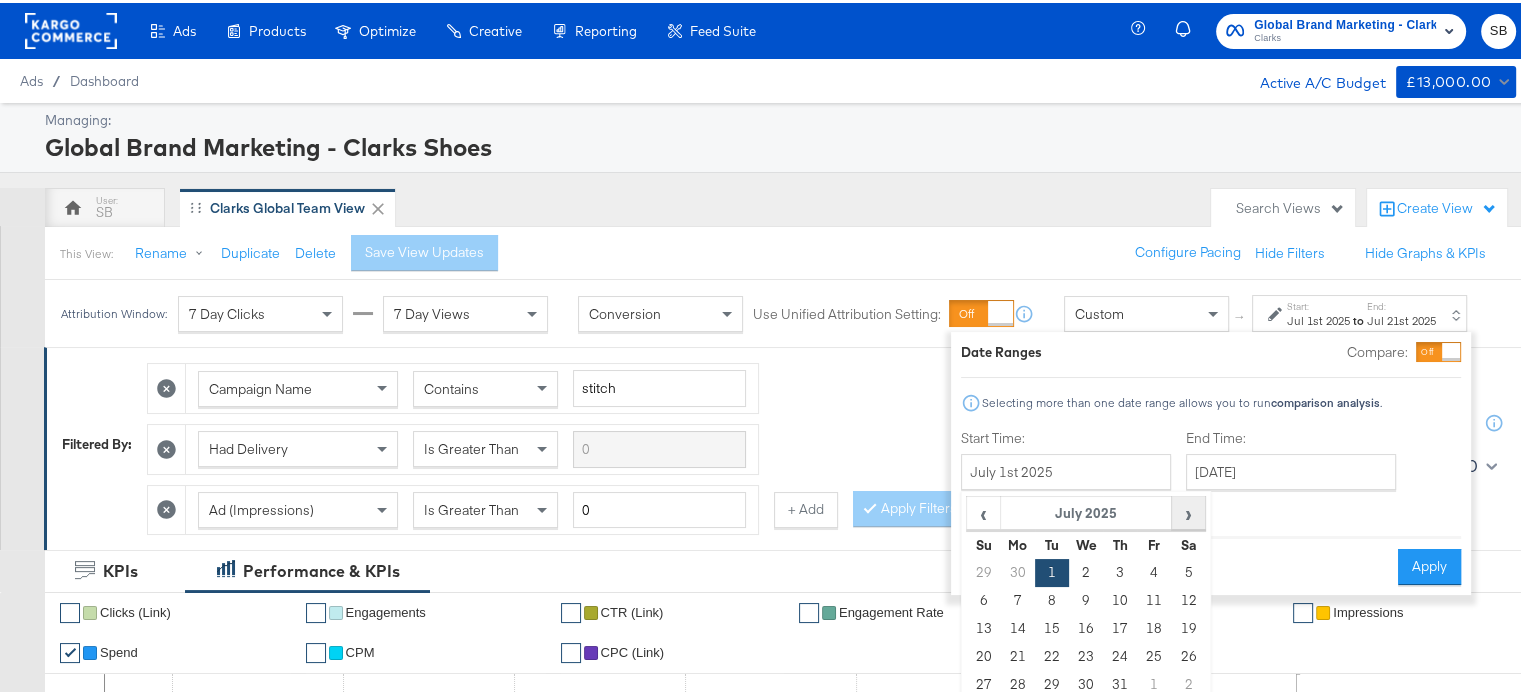 click on "›" at bounding box center (1188, 510) 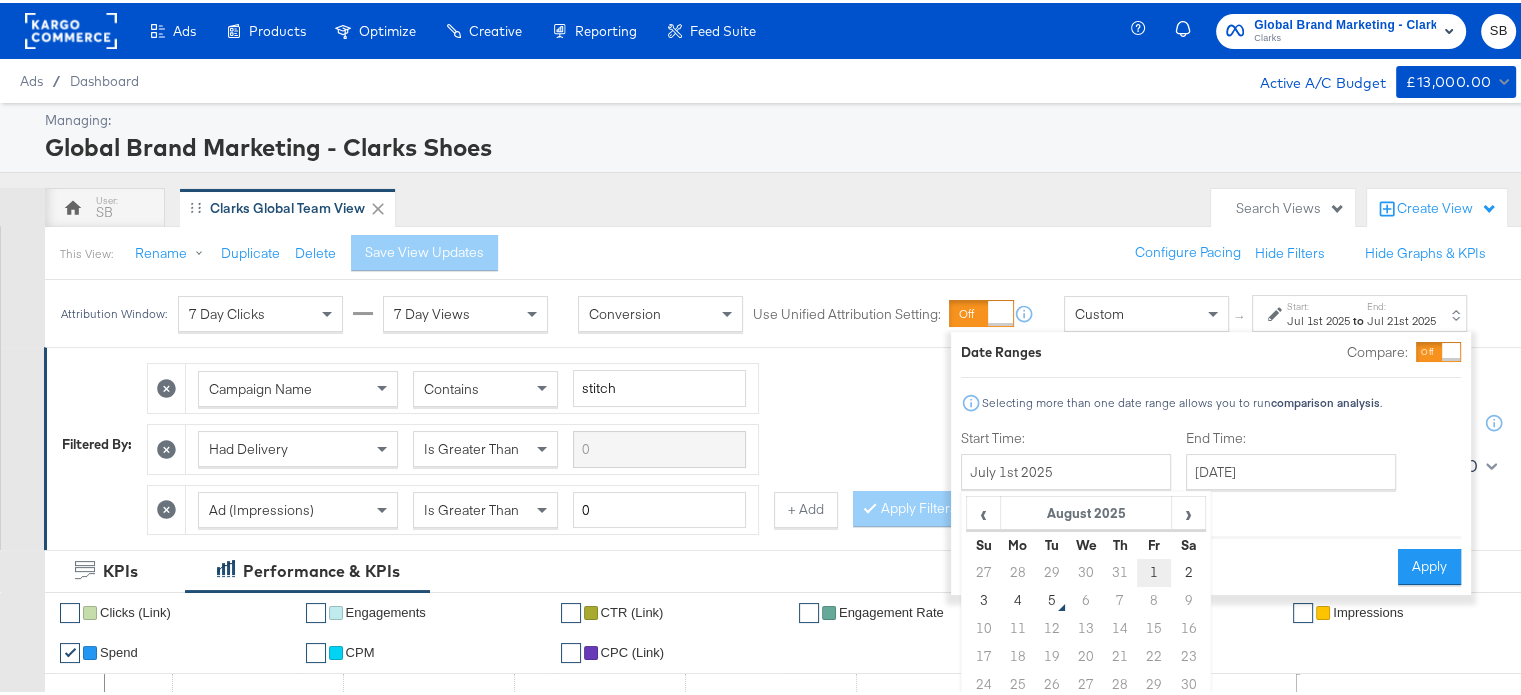 click on "1" at bounding box center (1154, 570) 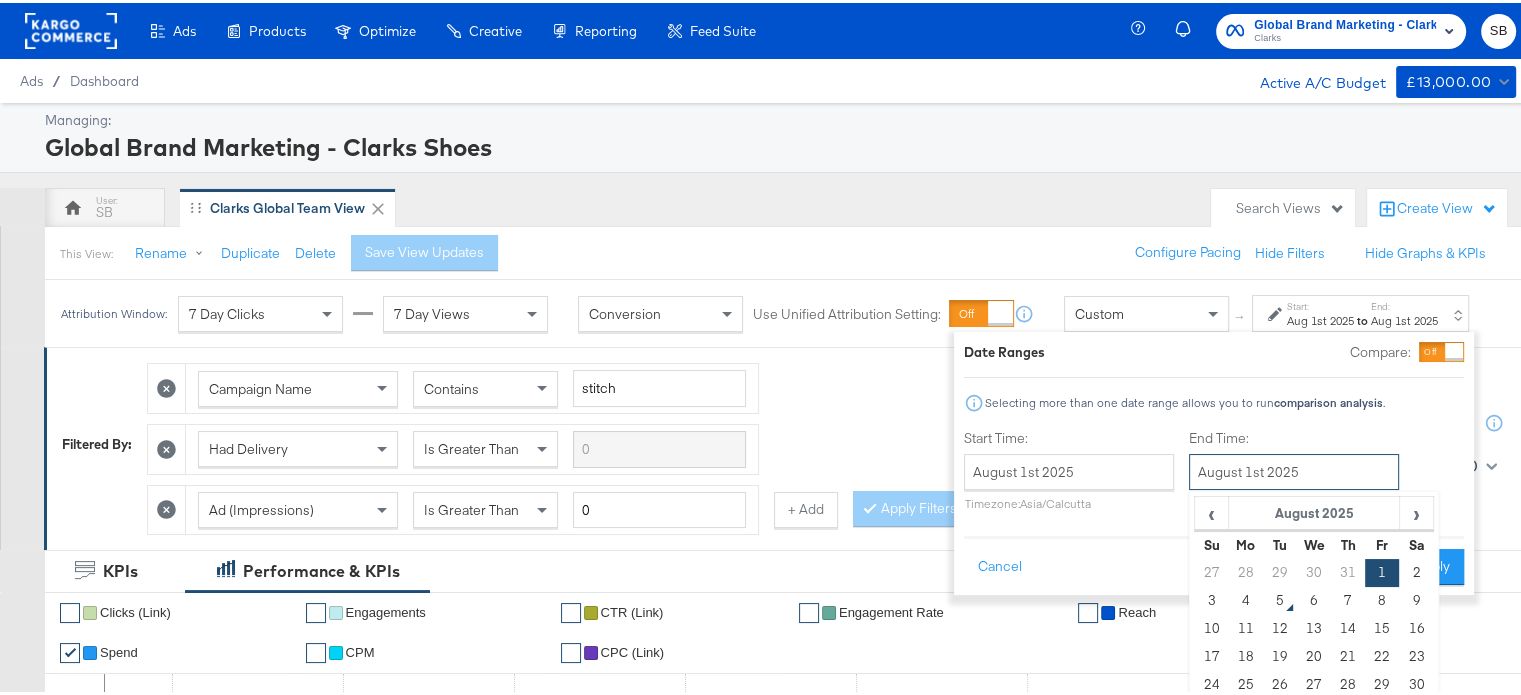 click on "August 1st 2025" at bounding box center (1294, 469) 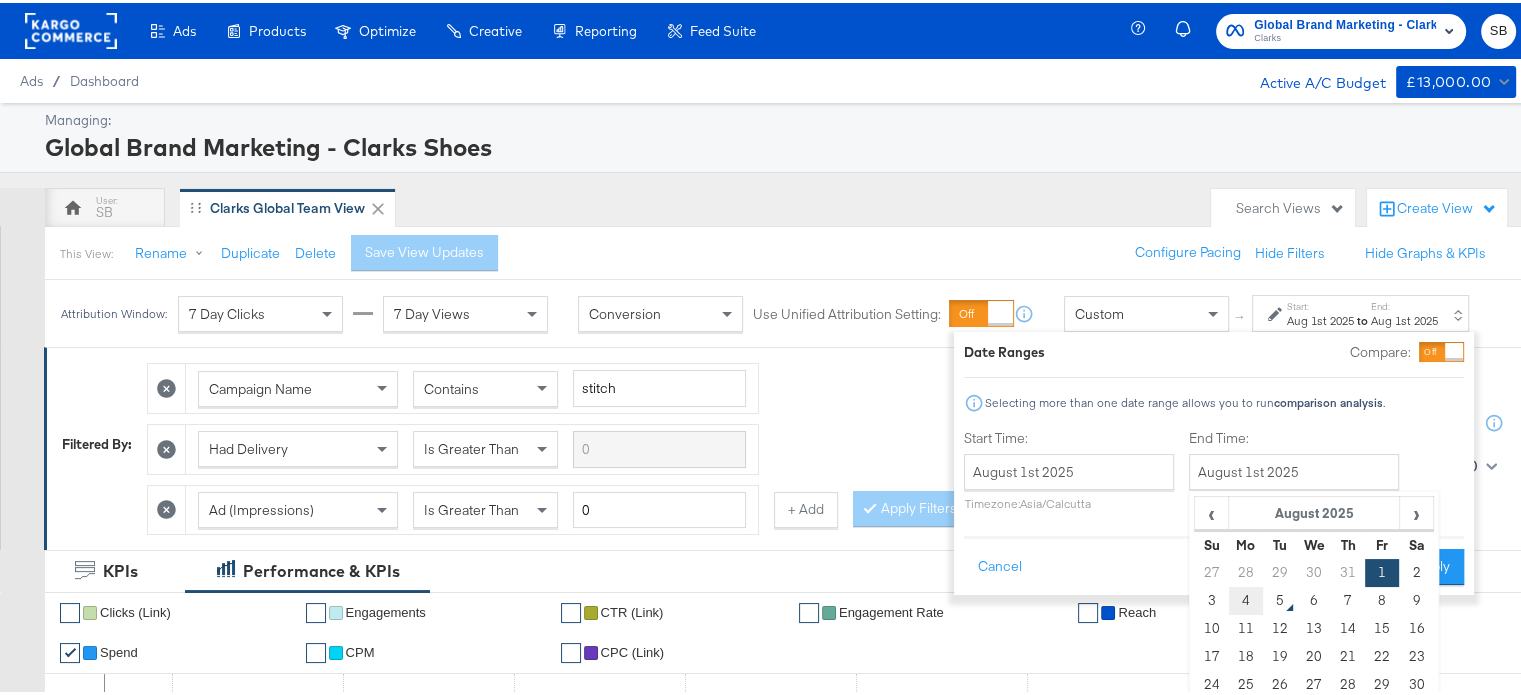 click on "4" at bounding box center [1246, 598] 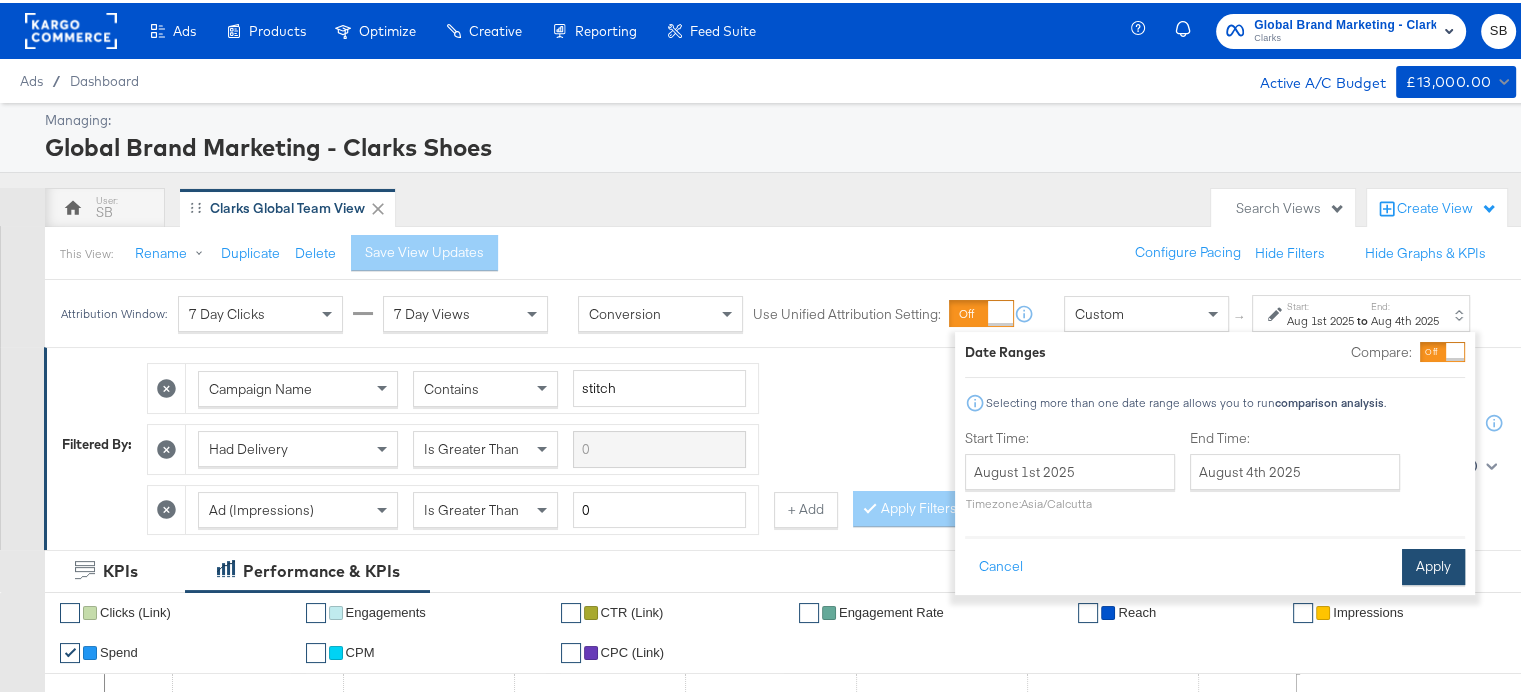 click on "Apply" at bounding box center [1433, 564] 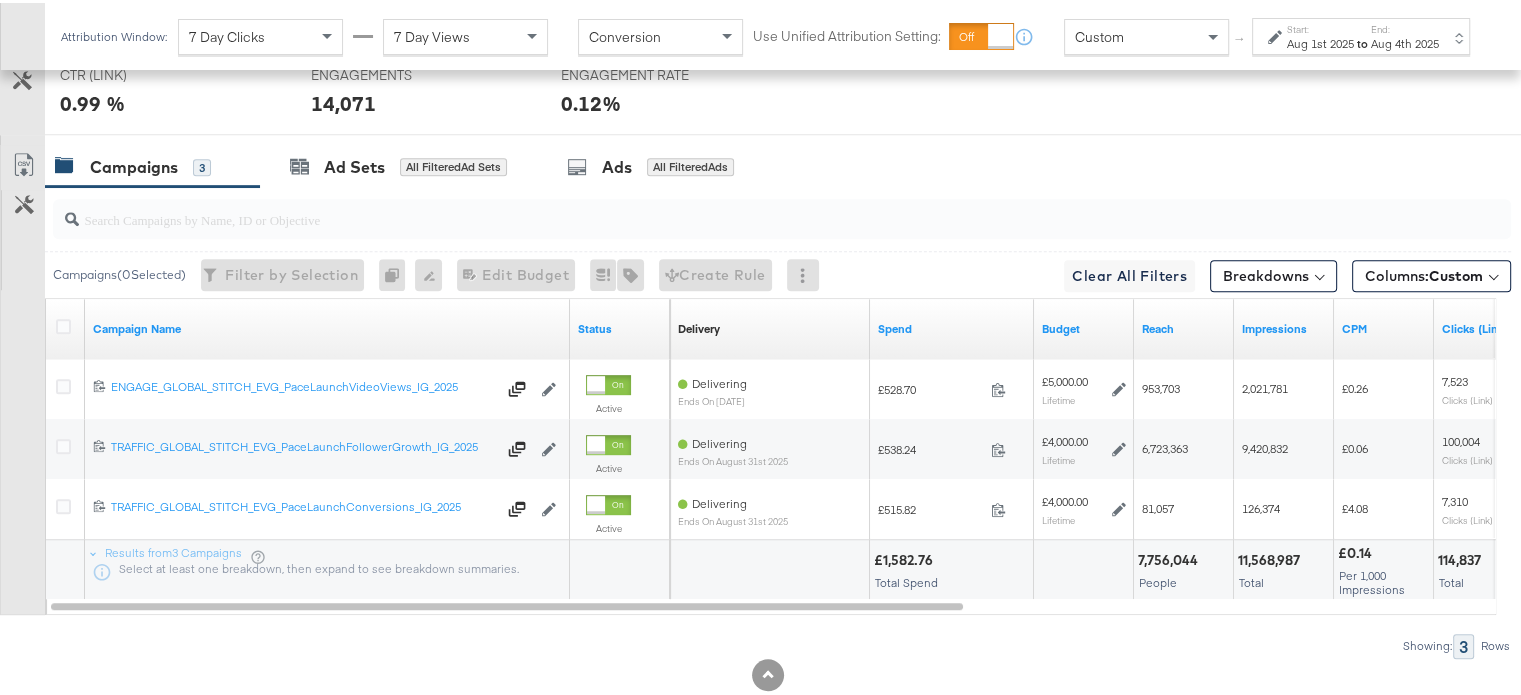 scroll, scrollTop: 1045, scrollLeft: 0, axis: vertical 